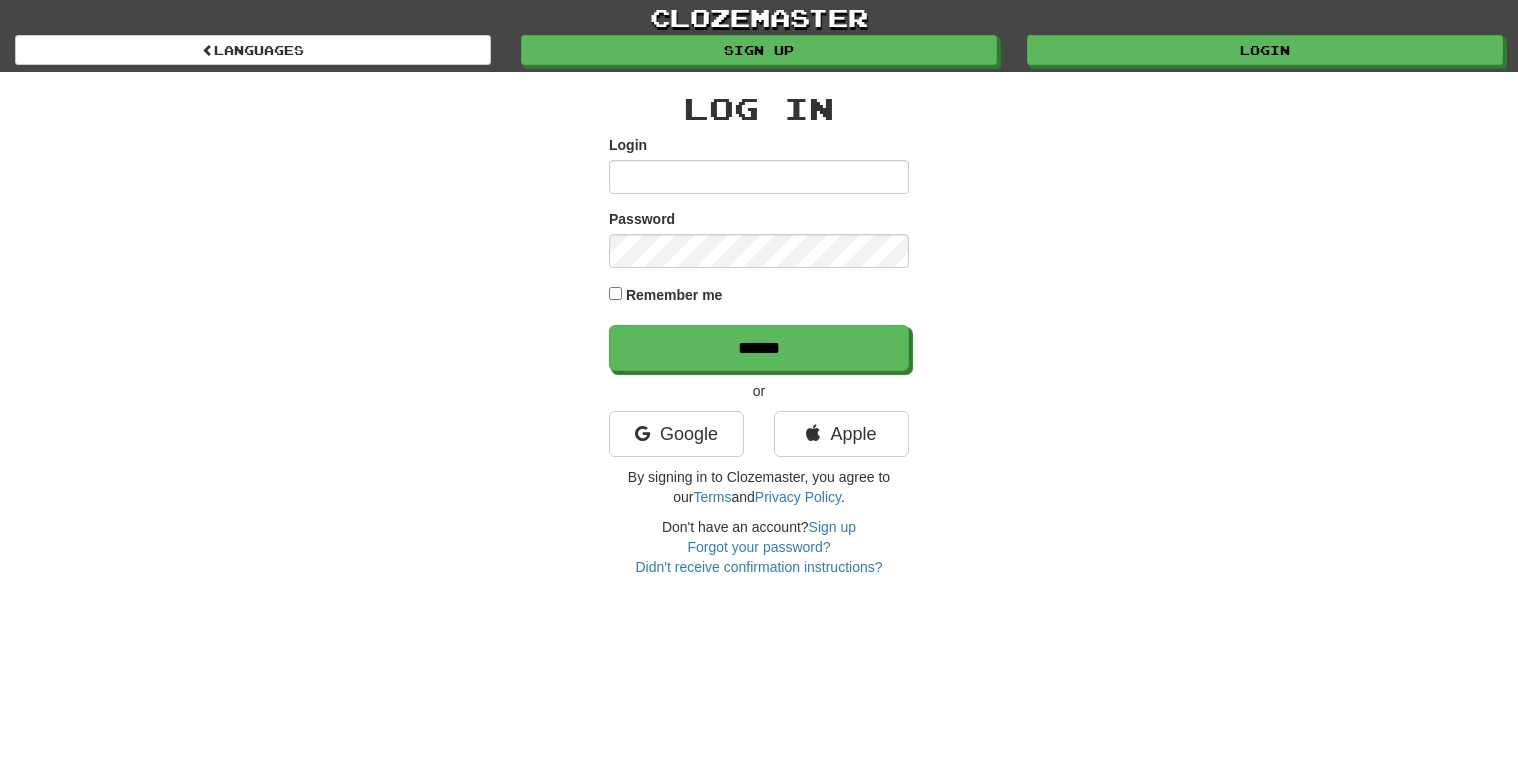 scroll, scrollTop: 0, scrollLeft: 0, axis: both 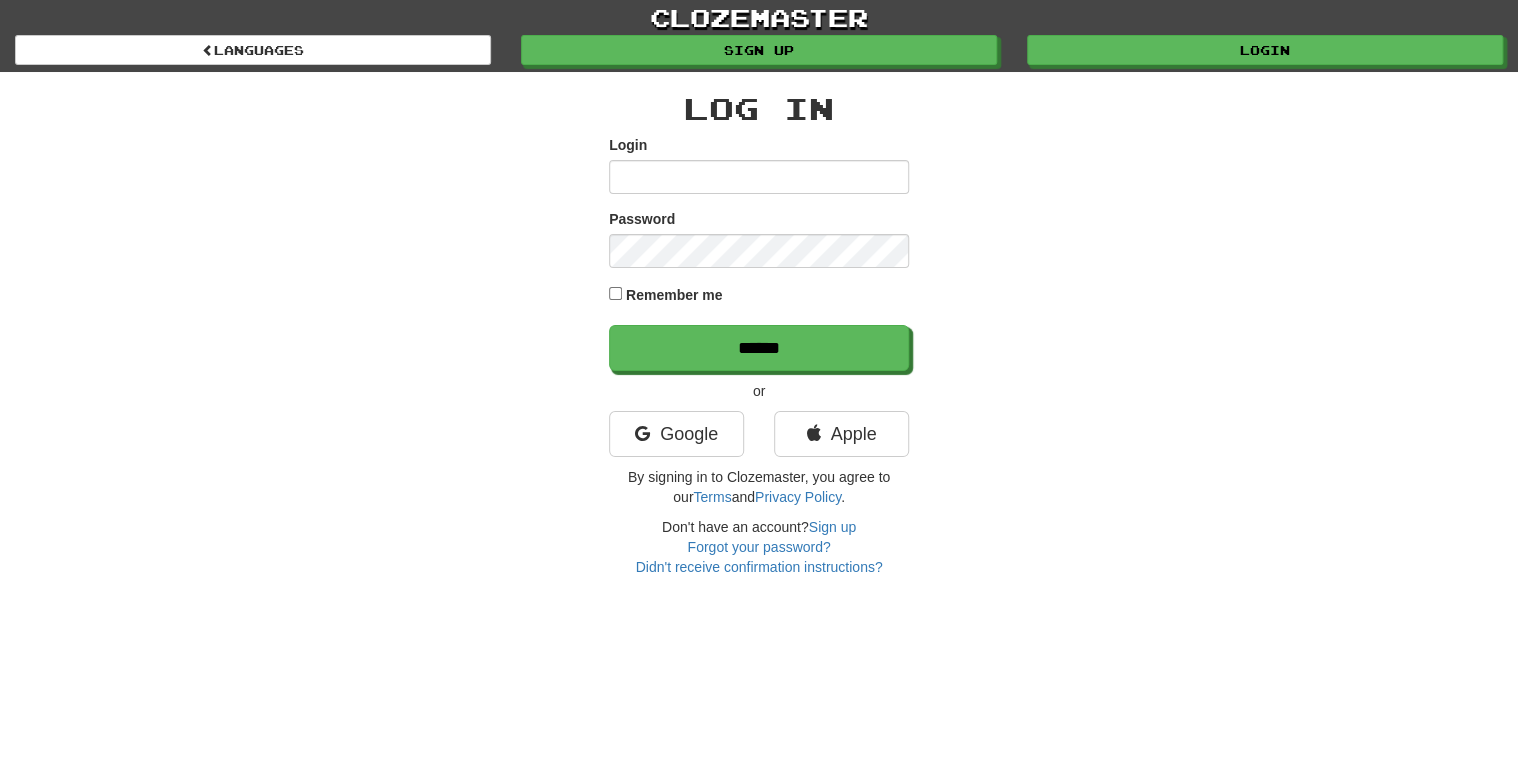 type on "****" 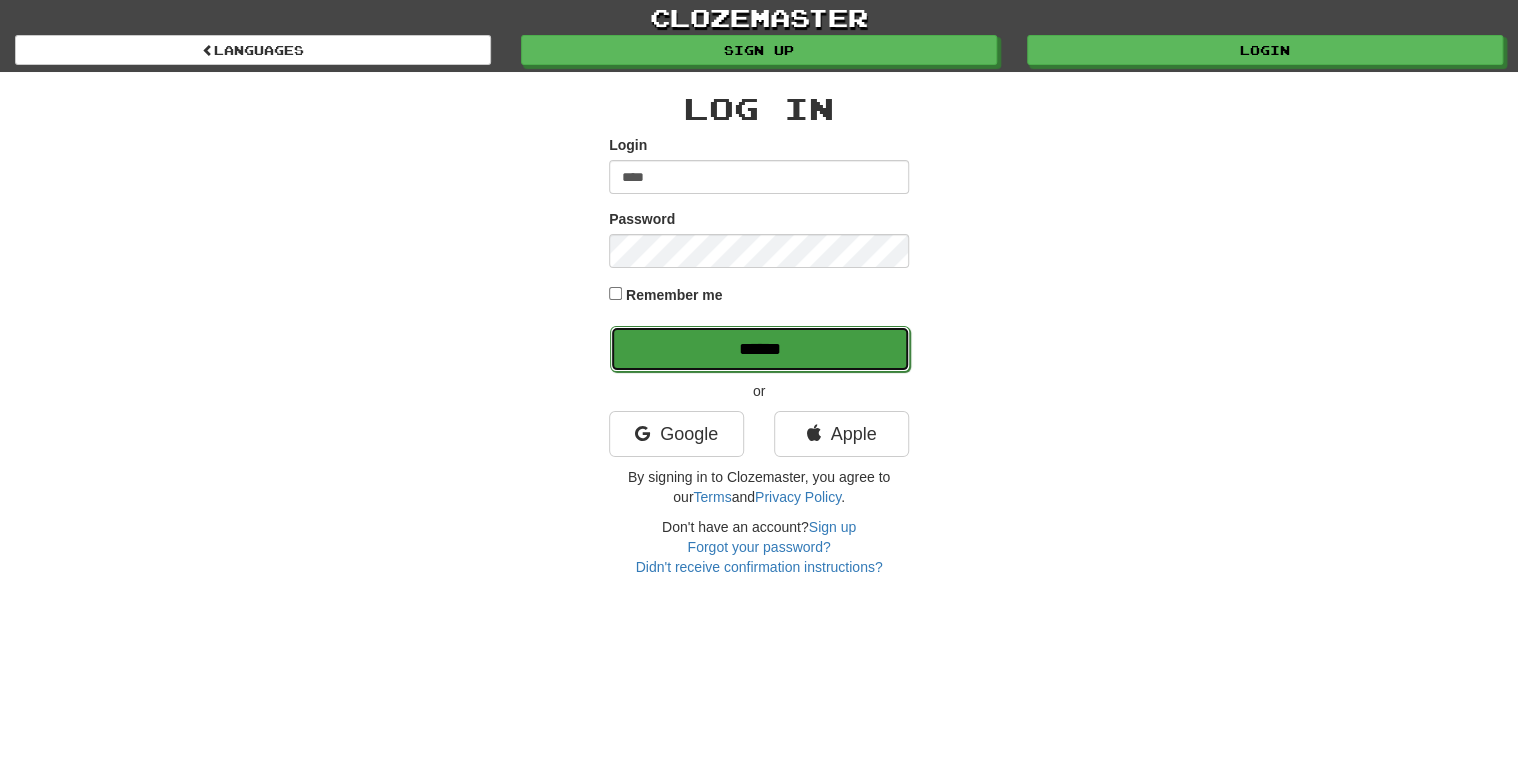drag, startPoint x: 0, startPoint y: 0, endPoint x: 762, endPoint y: 367, distance: 845.7736 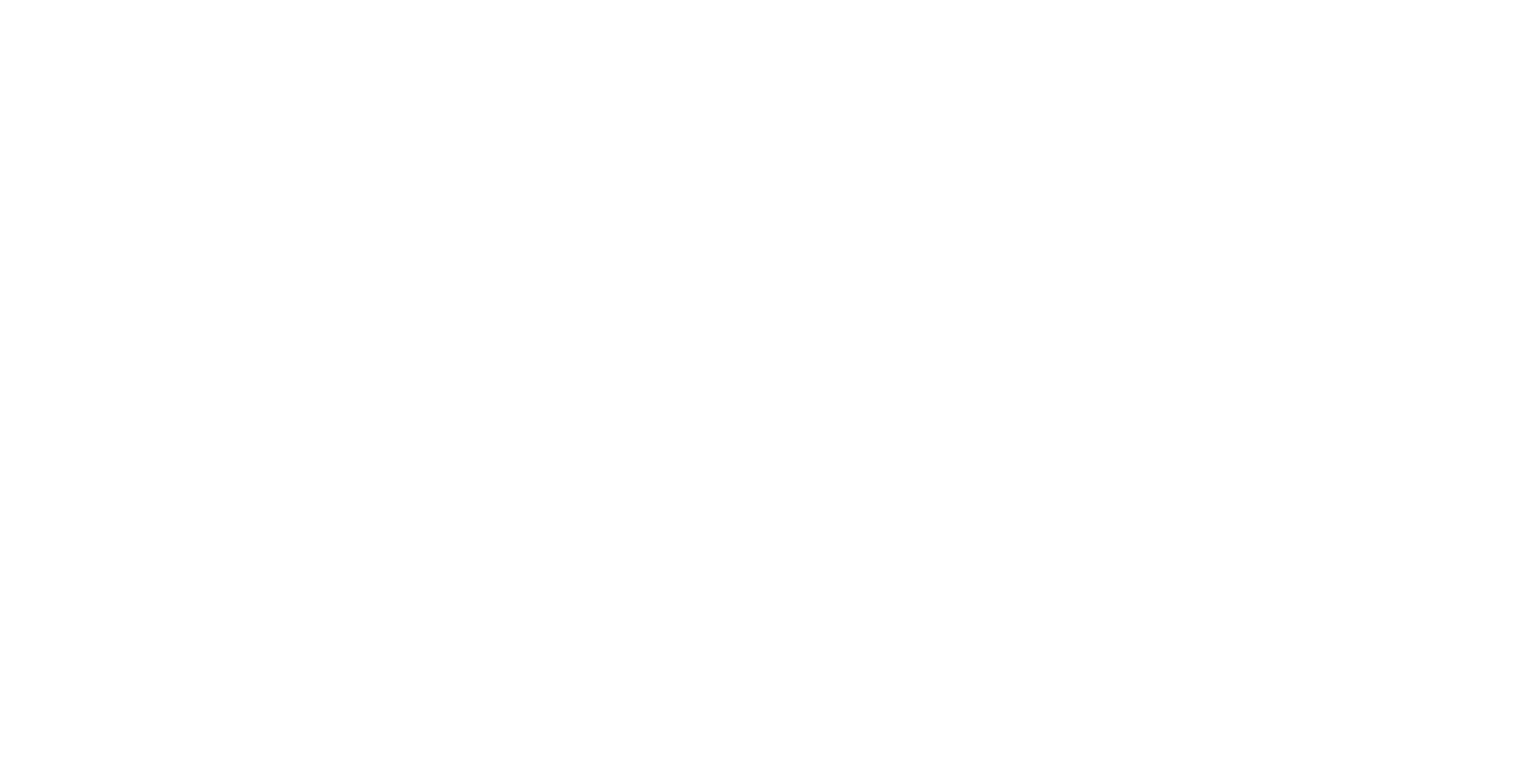 scroll, scrollTop: 0, scrollLeft: 0, axis: both 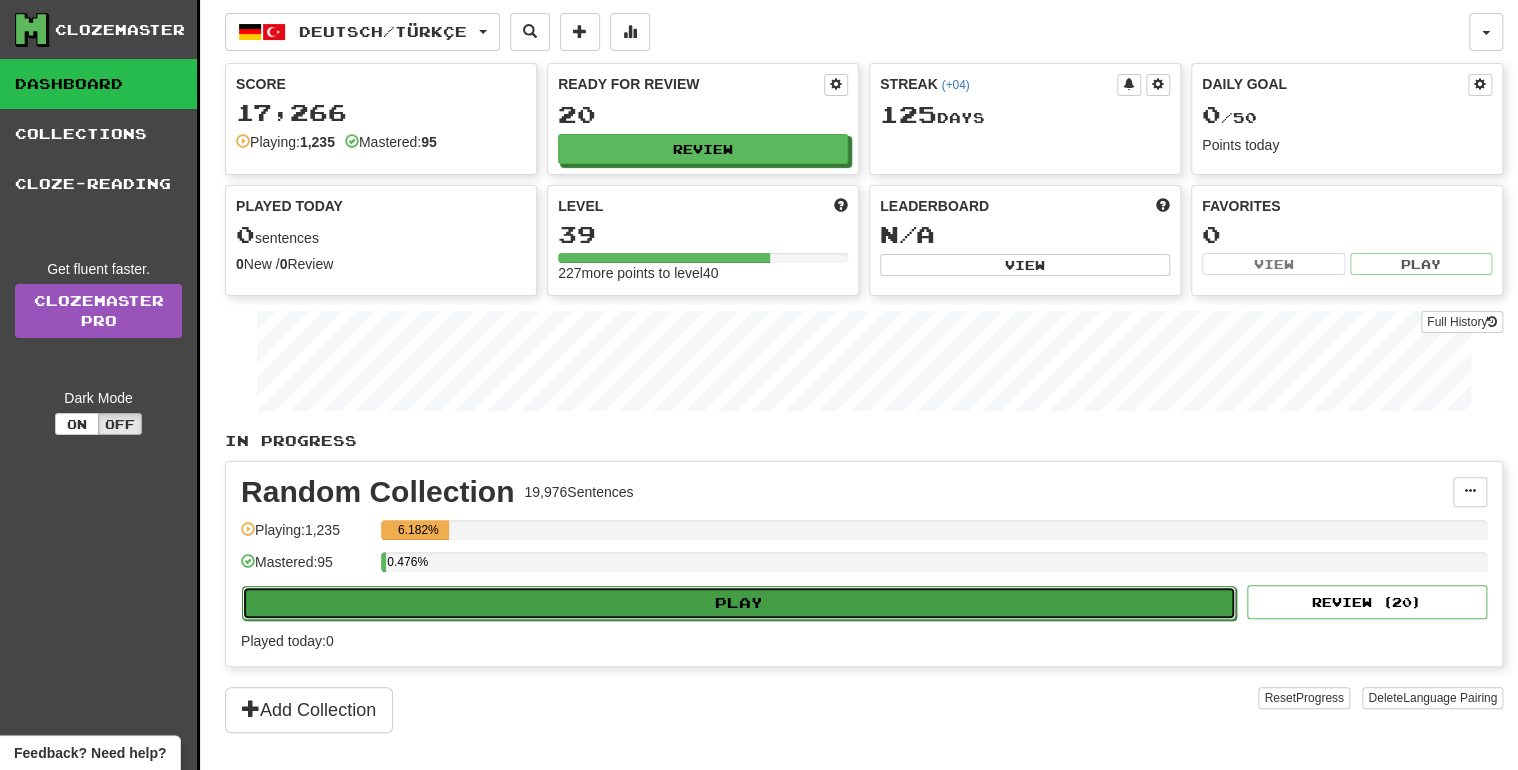 click on "Play" at bounding box center [739, 603] 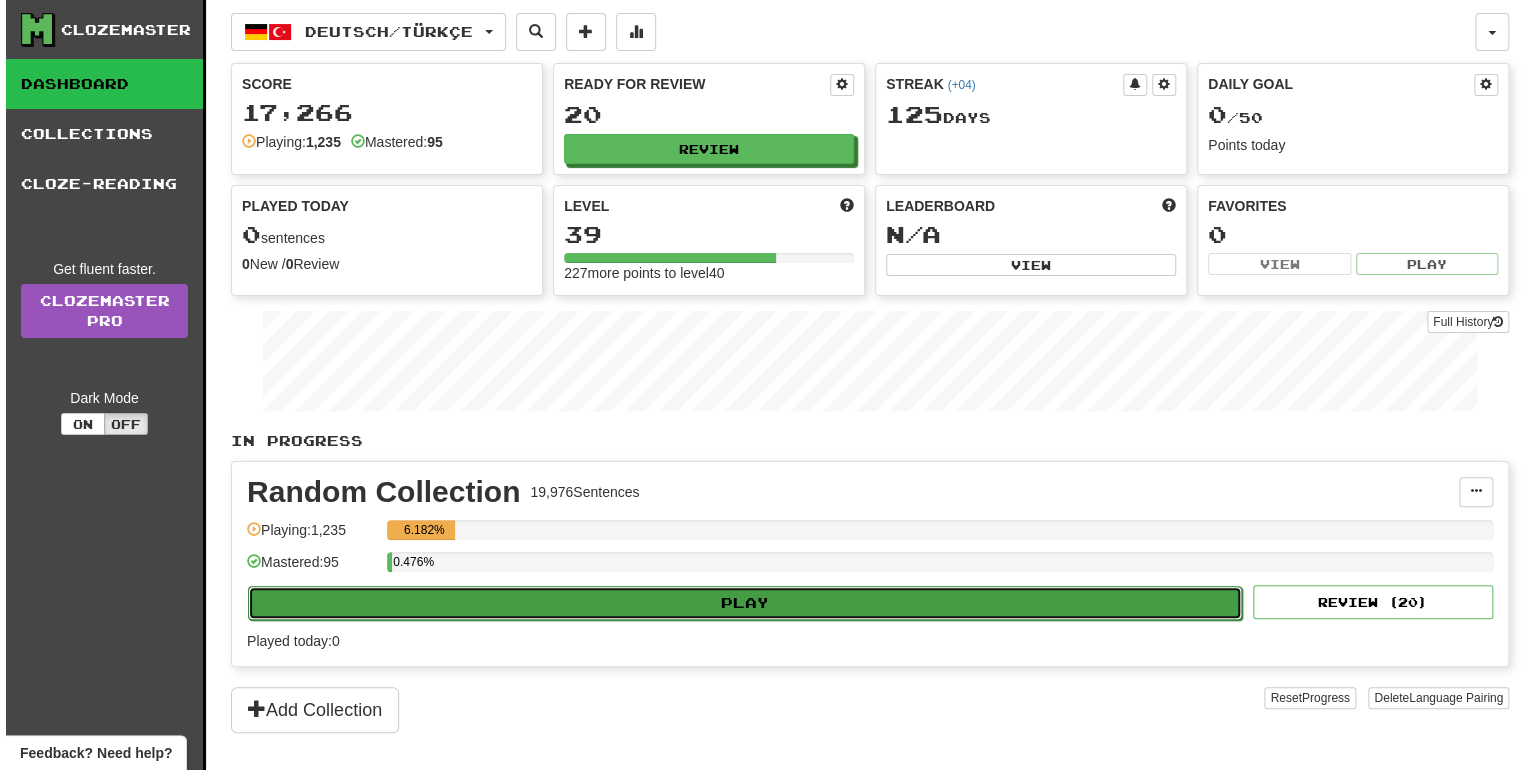 select on "**" 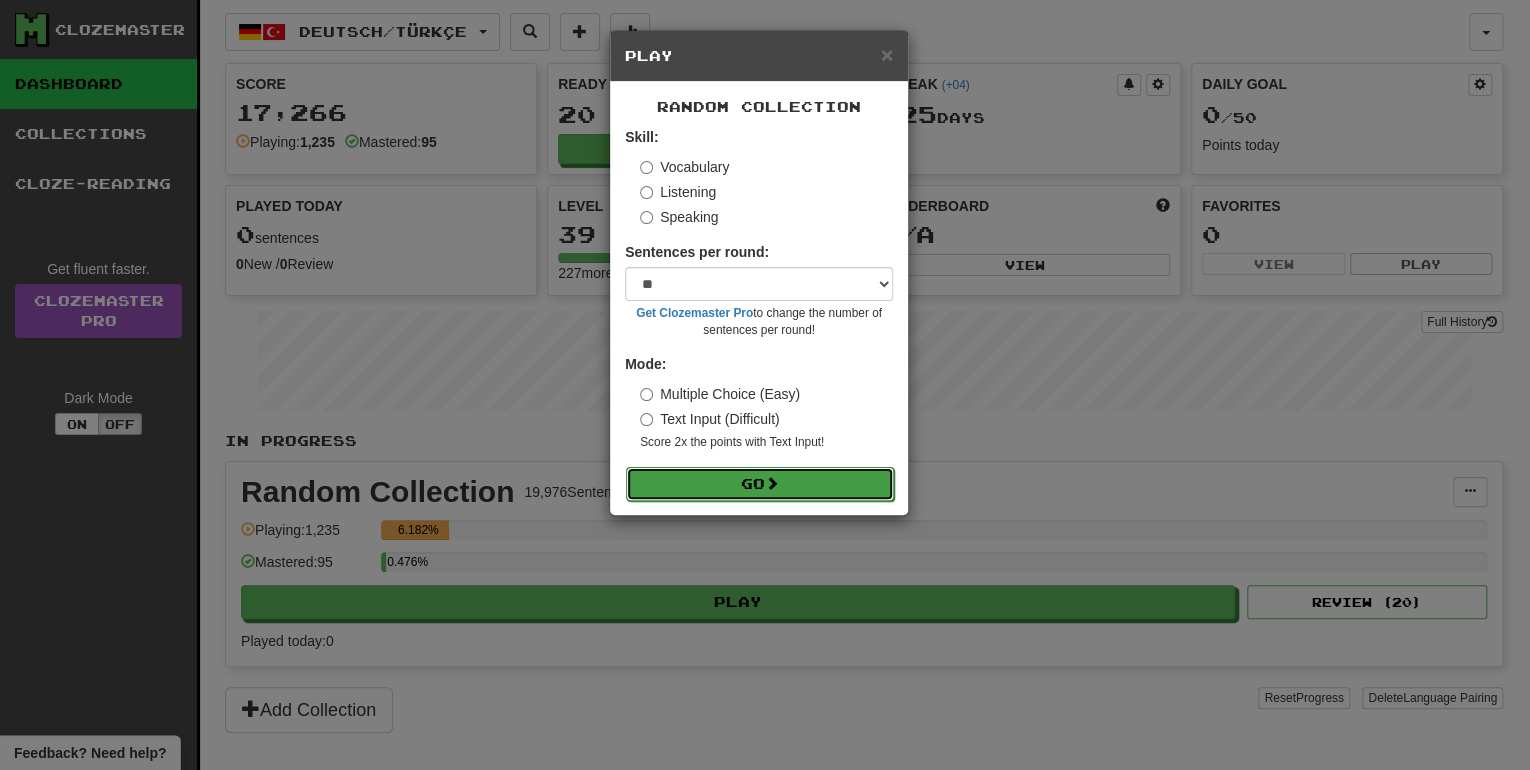 click on "Go" at bounding box center [760, 484] 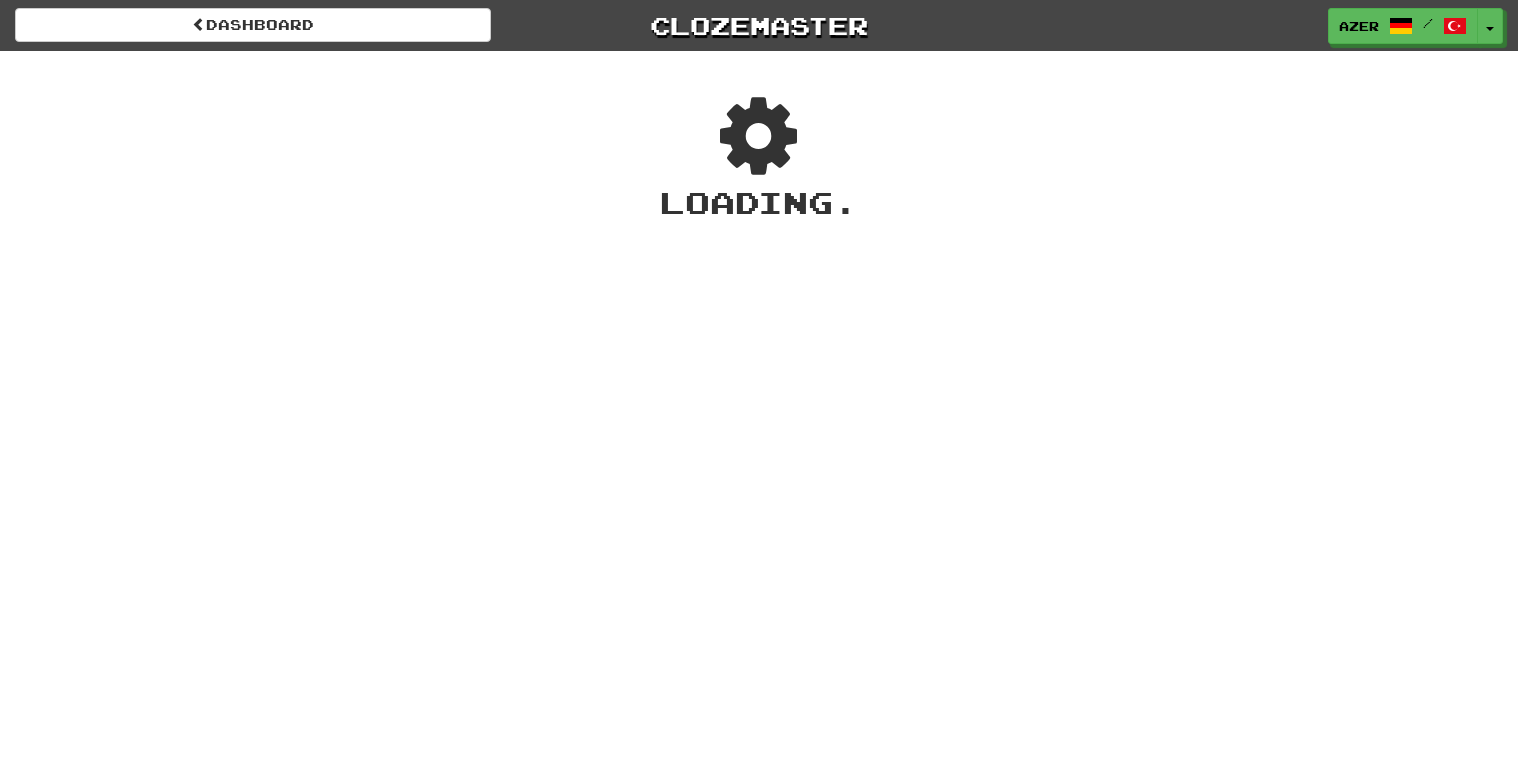 scroll, scrollTop: 0, scrollLeft: 0, axis: both 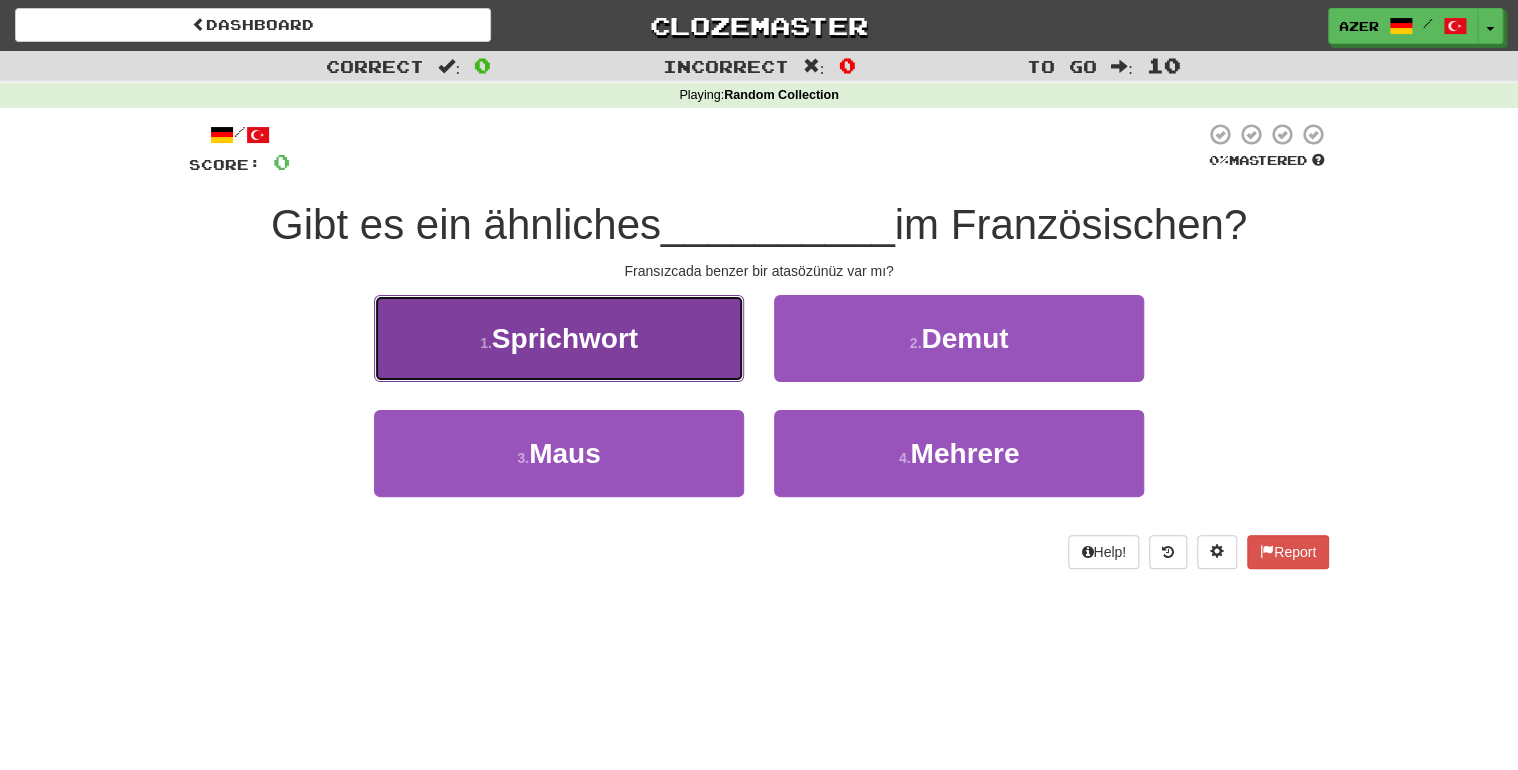 click on "Sprichwort" at bounding box center [565, 338] 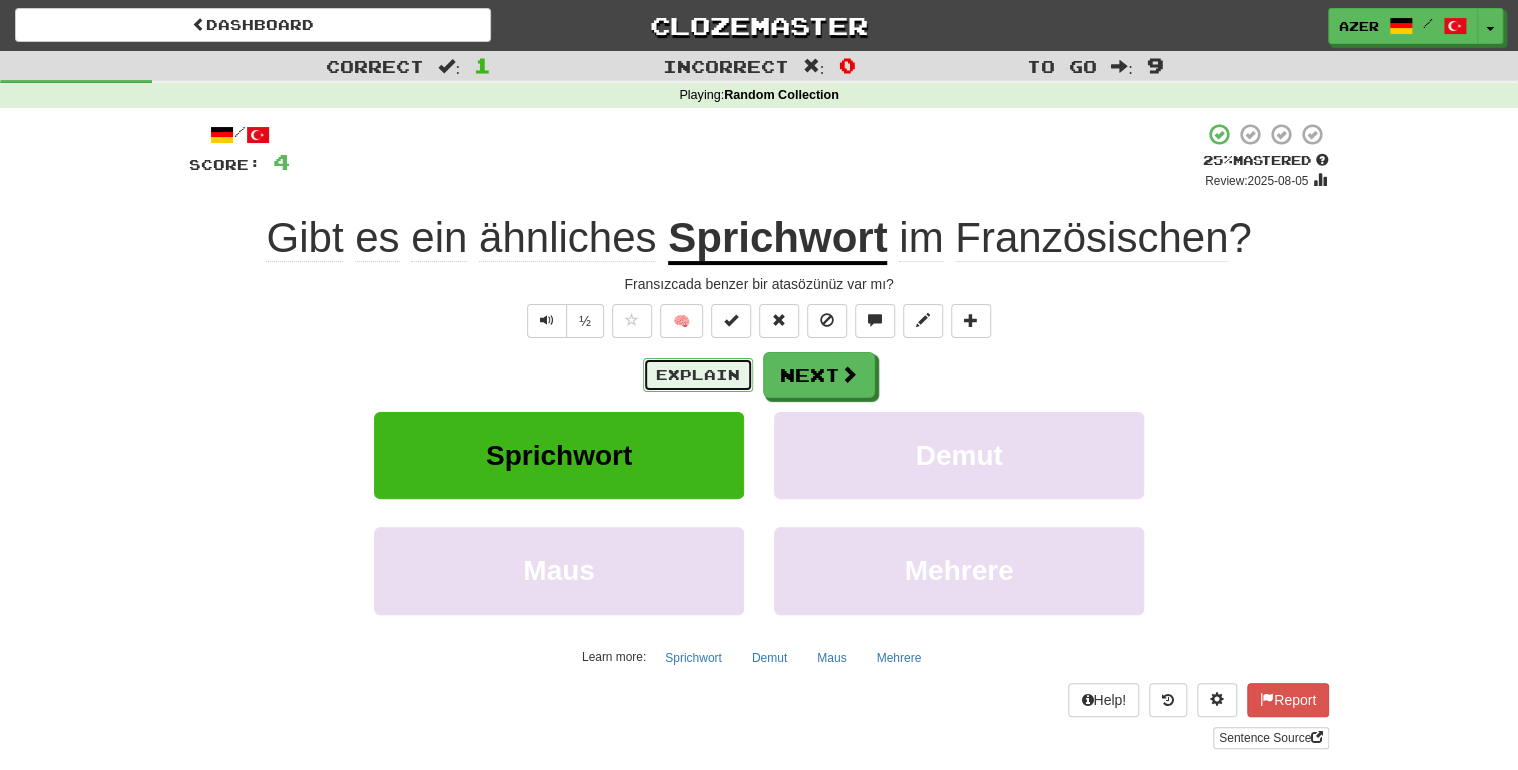 click on "Explain" at bounding box center [698, 375] 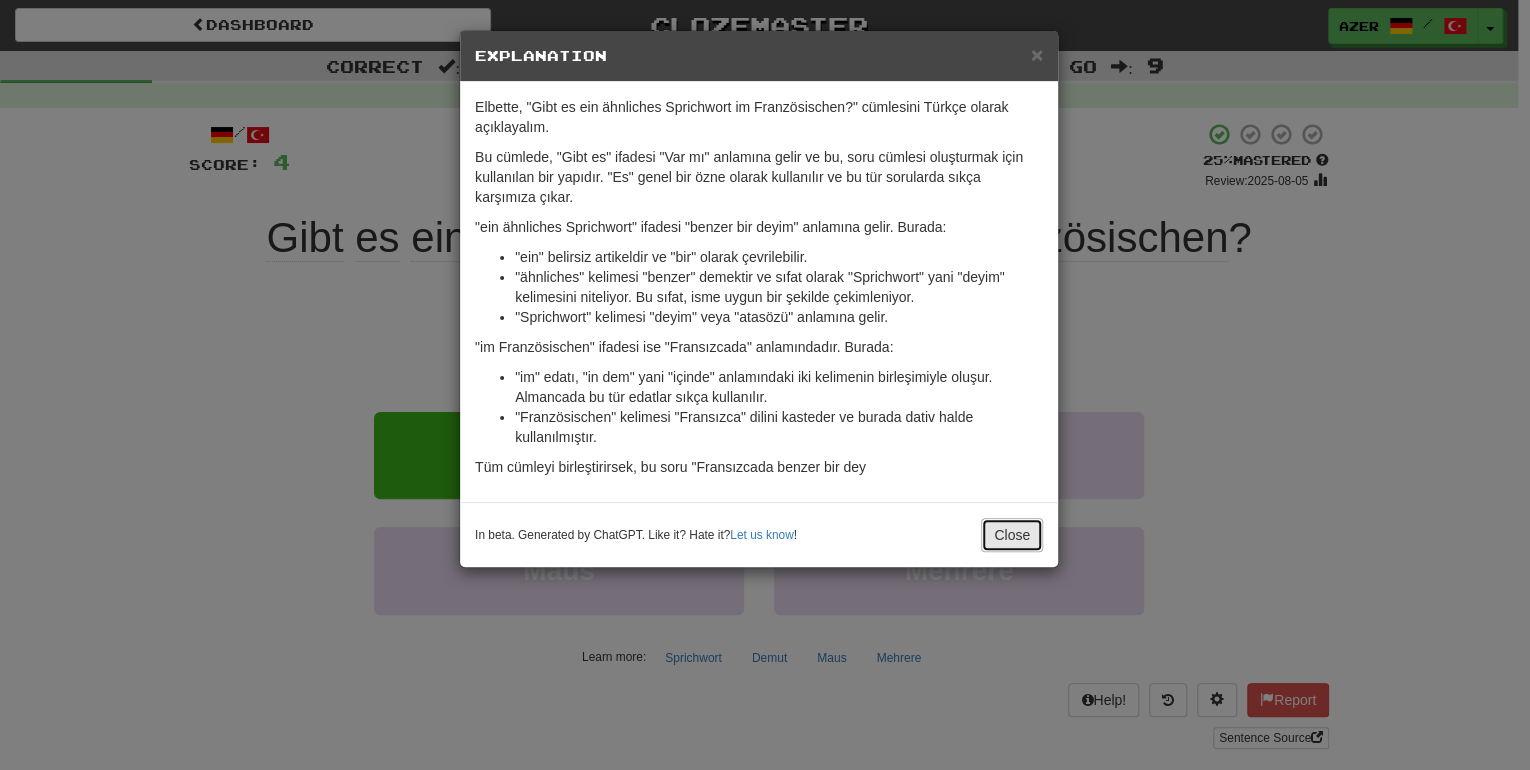 click on "Close" at bounding box center (1012, 535) 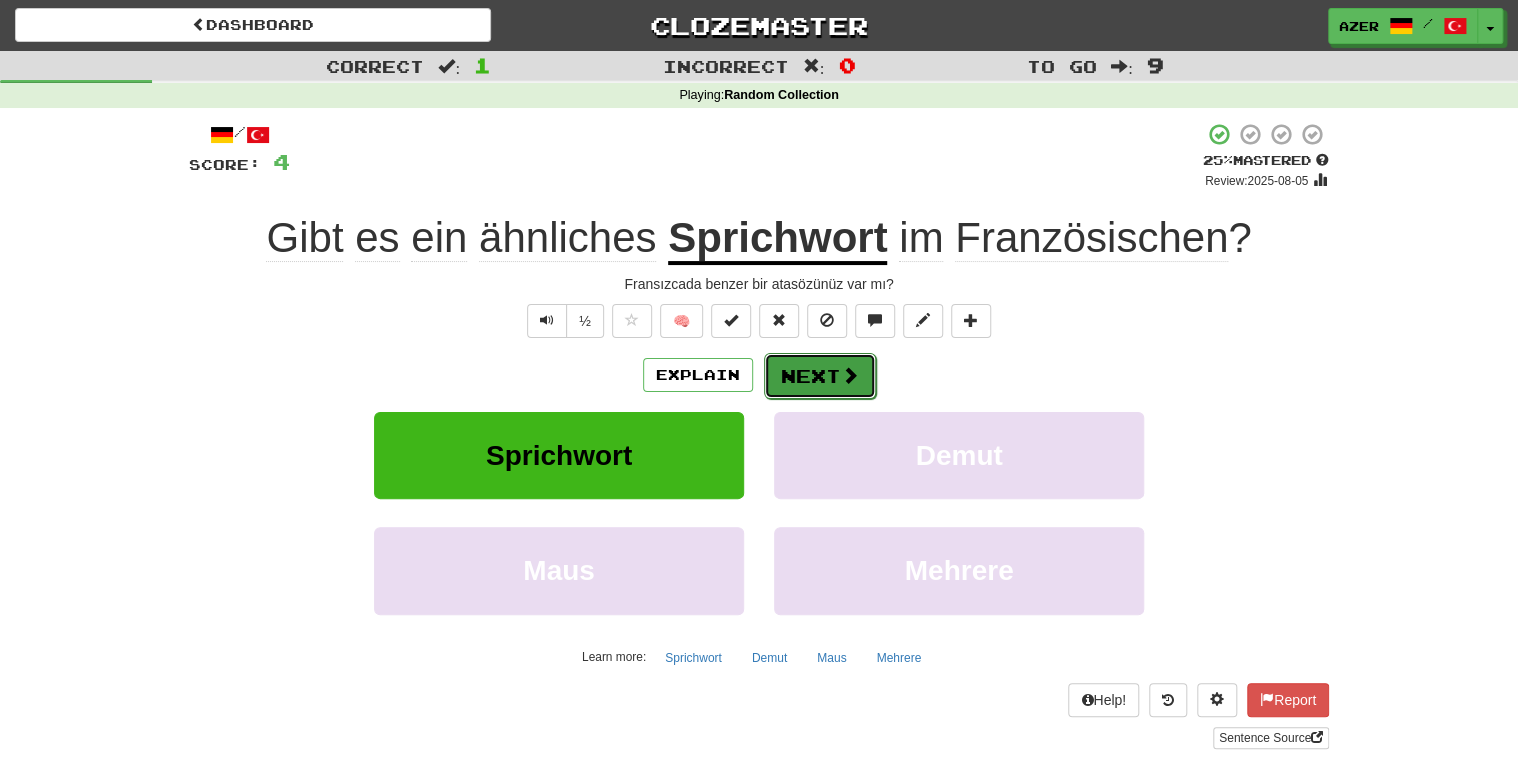 click on "Next" at bounding box center (820, 376) 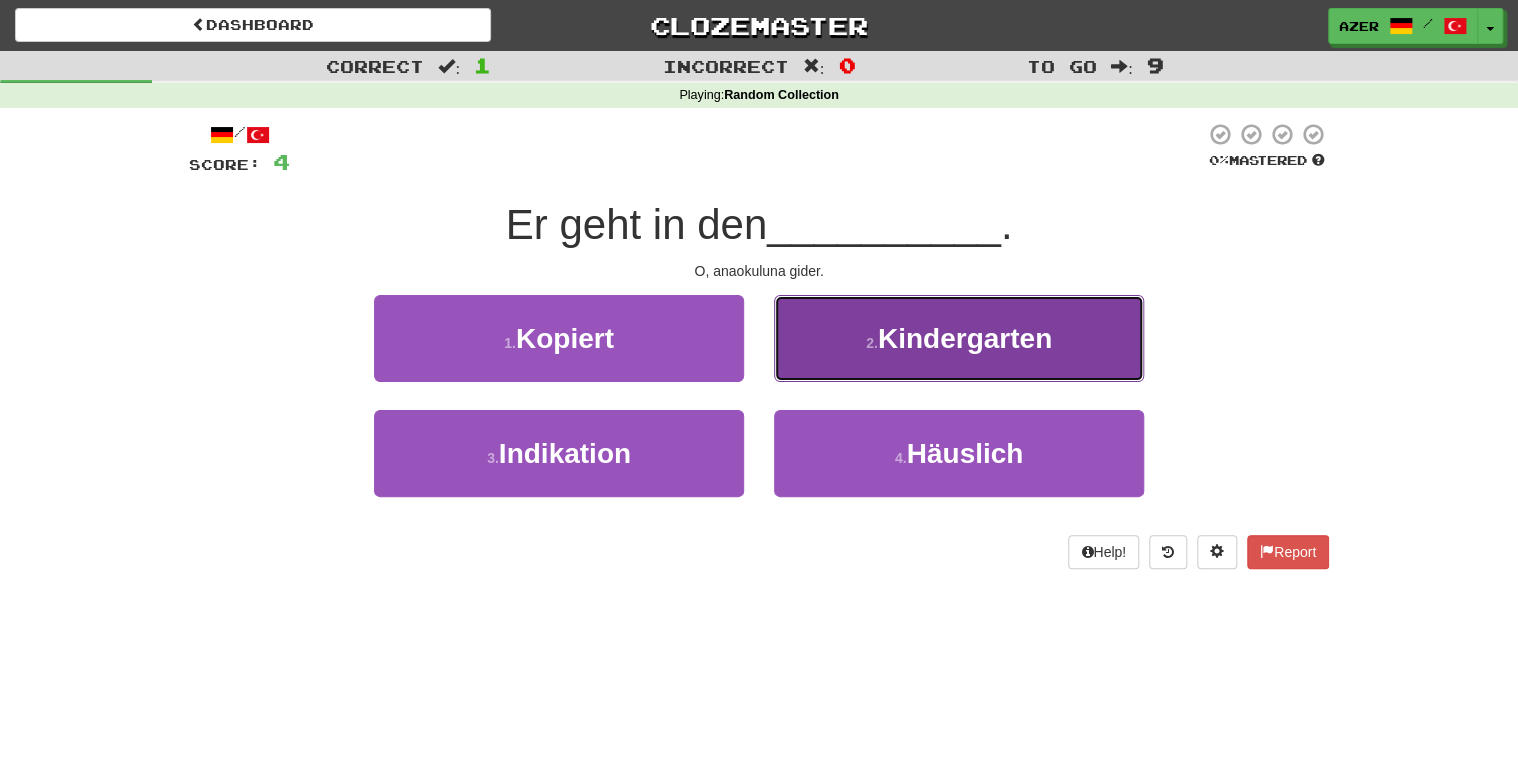 click on "2 . Kindergarten" at bounding box center [959, 338] 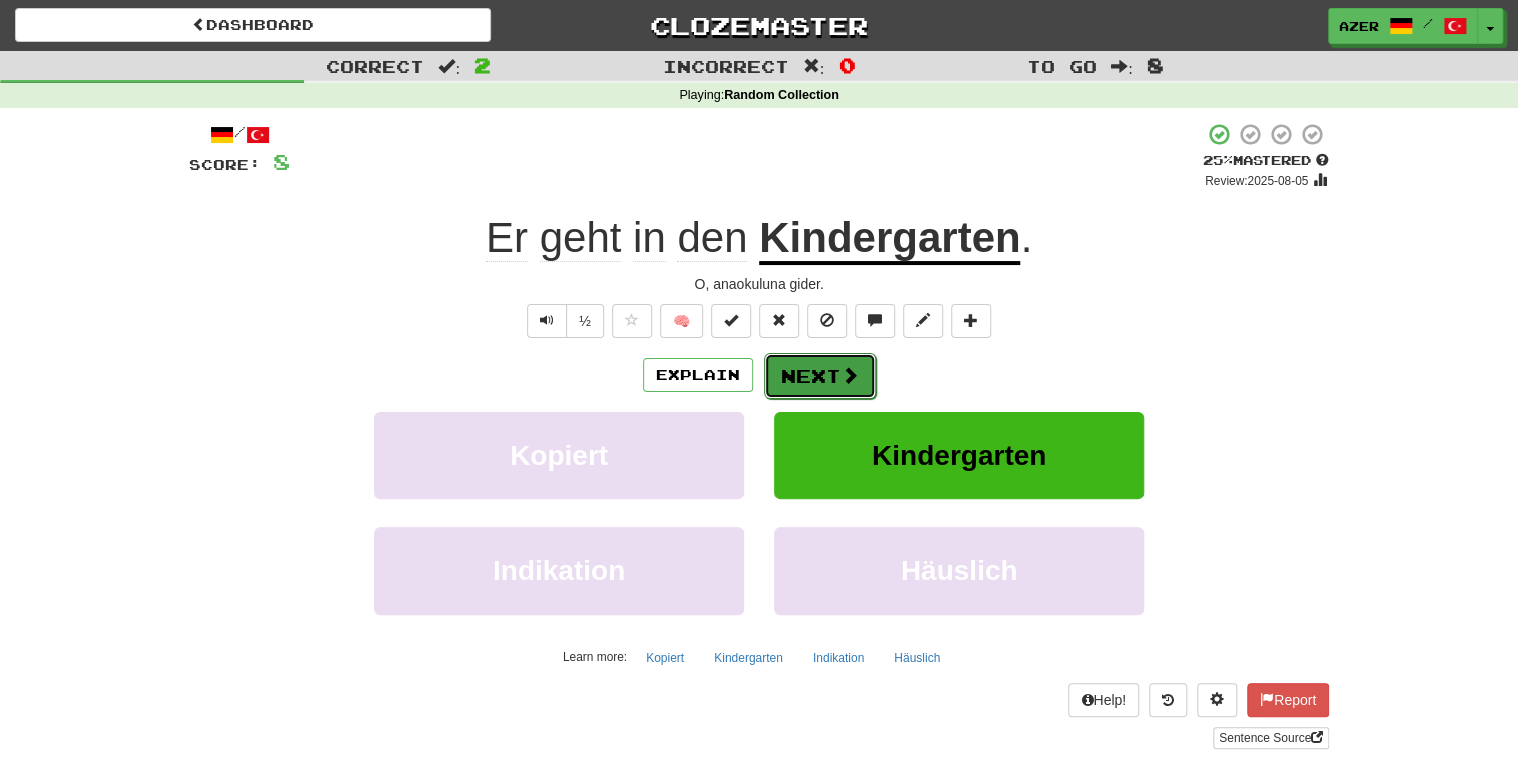 click at bounding box center (850, 375) 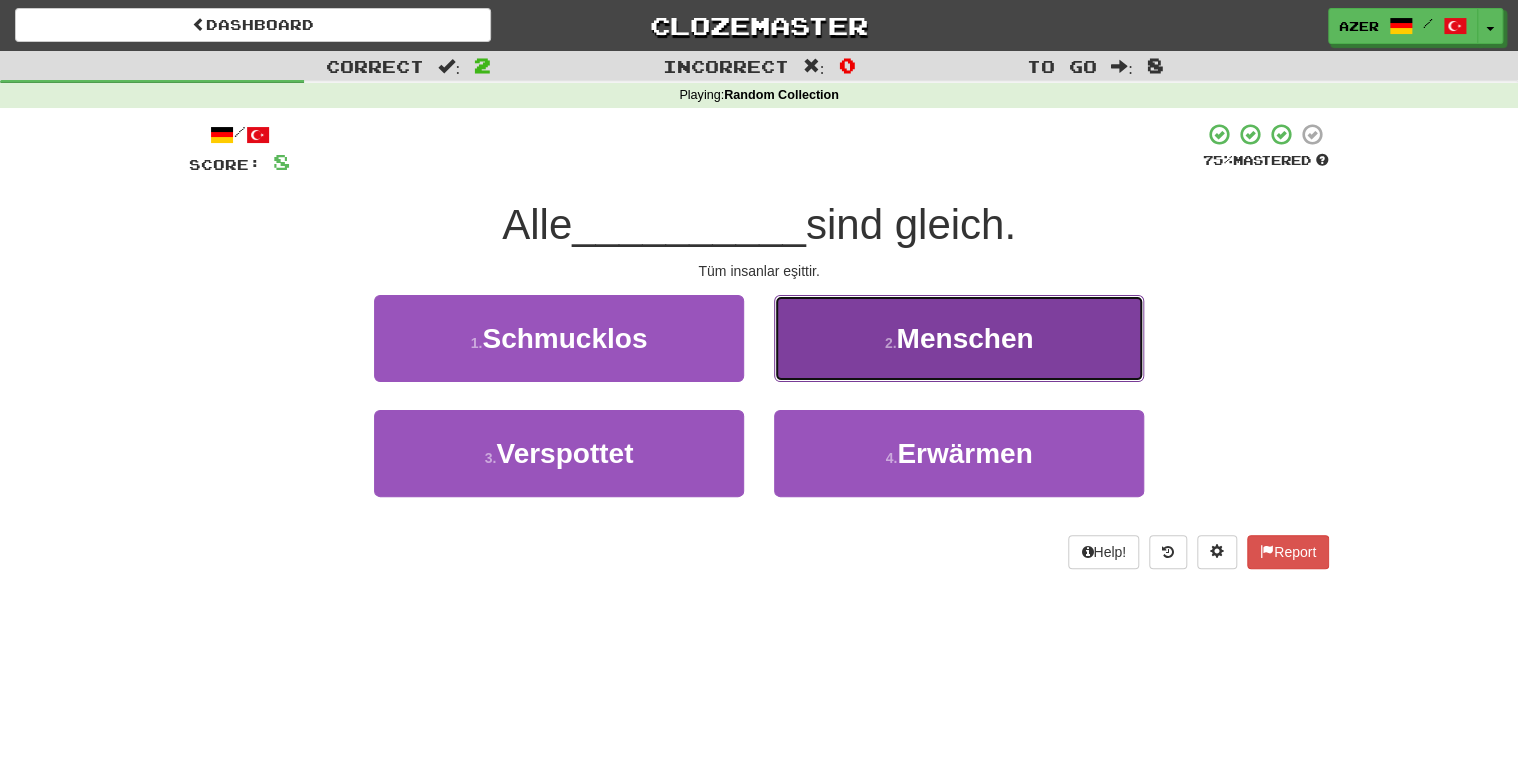 click on "Menschen" at bounding box center [964, 338] 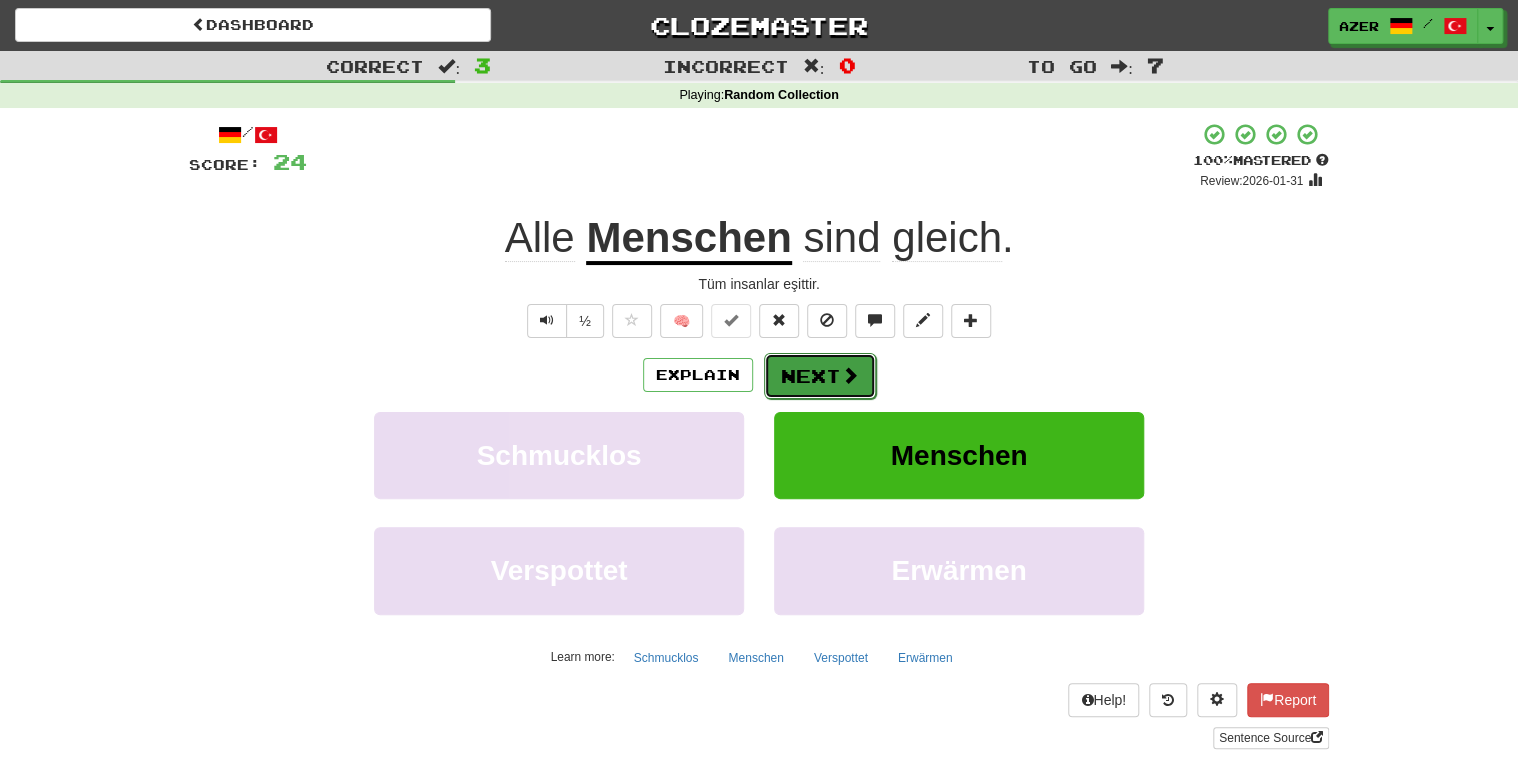 click on "Next" at bounding box center [820, 376] 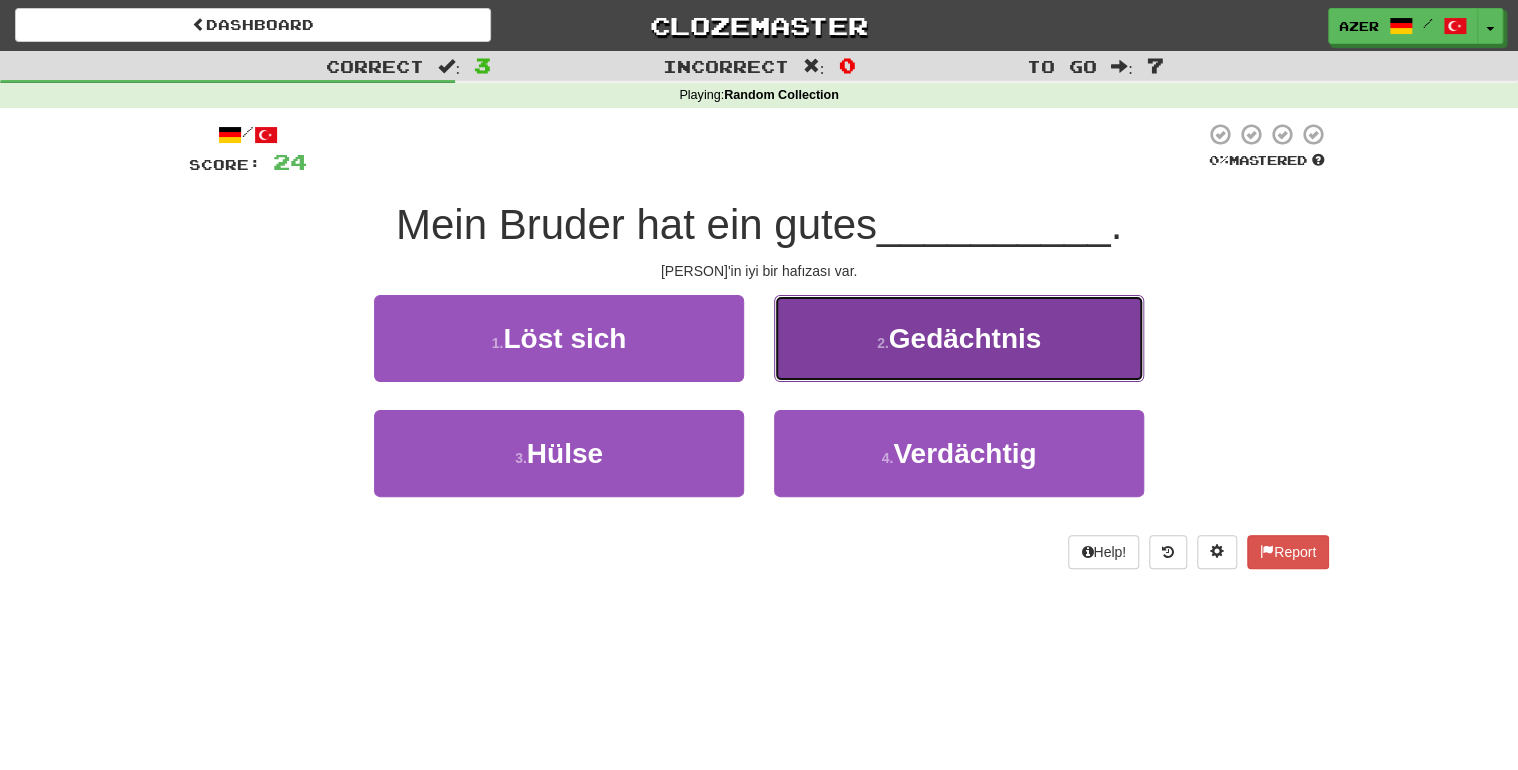 click on "Gedächtnis" at bounding box center (965, 338) 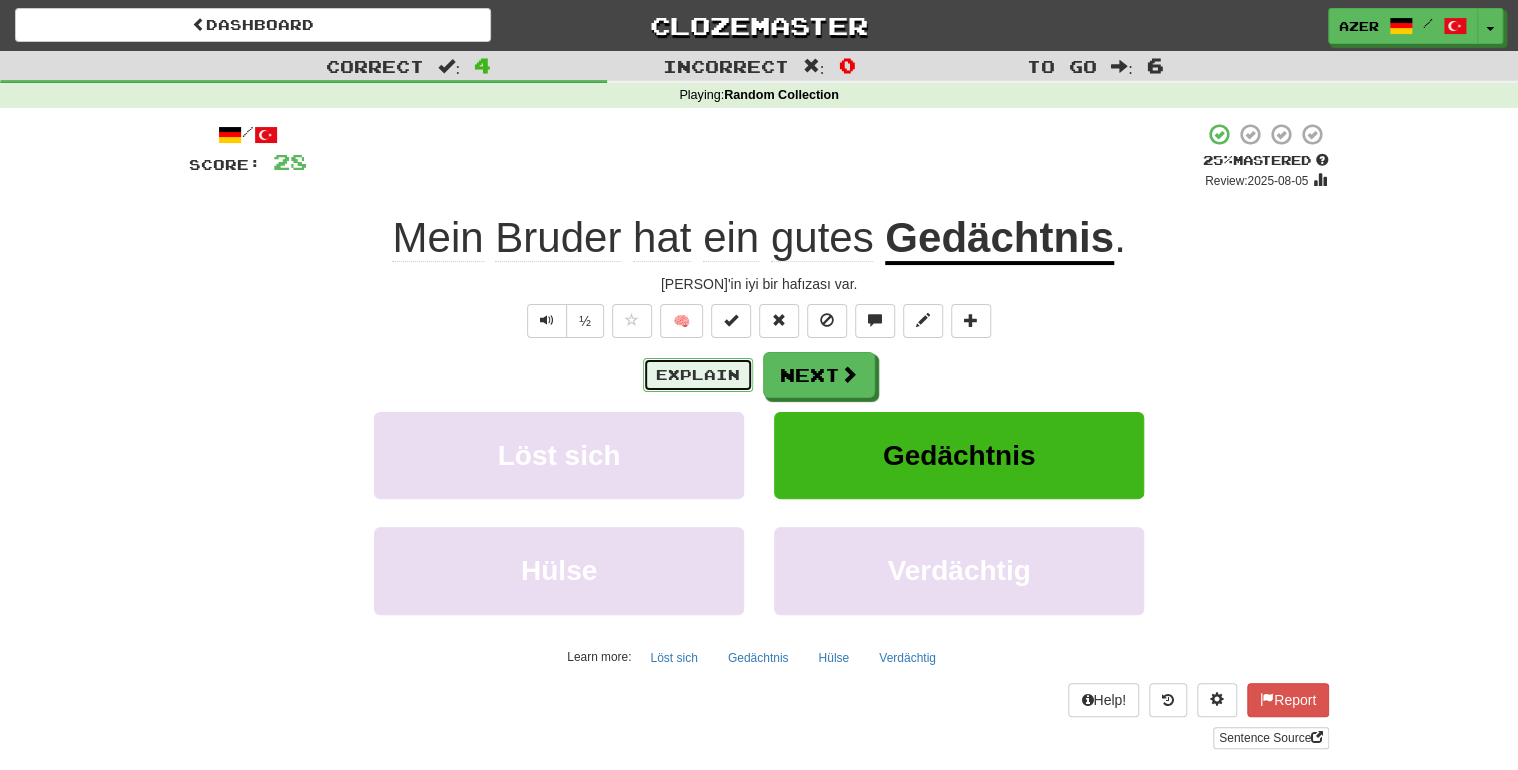 click on "Explain" at bounding box center (698, 375) 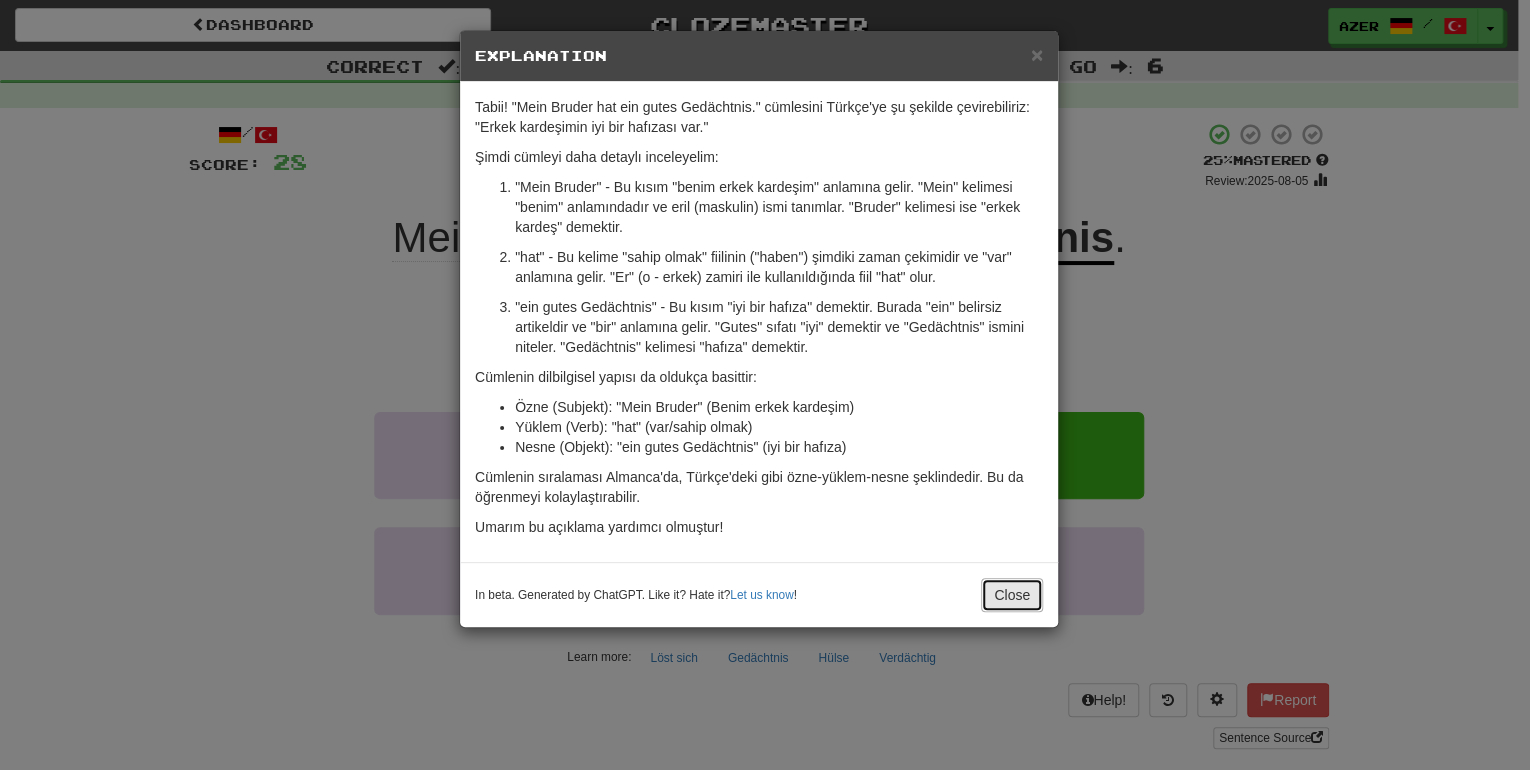 click on "Close" at bounding box center [1012, 595] 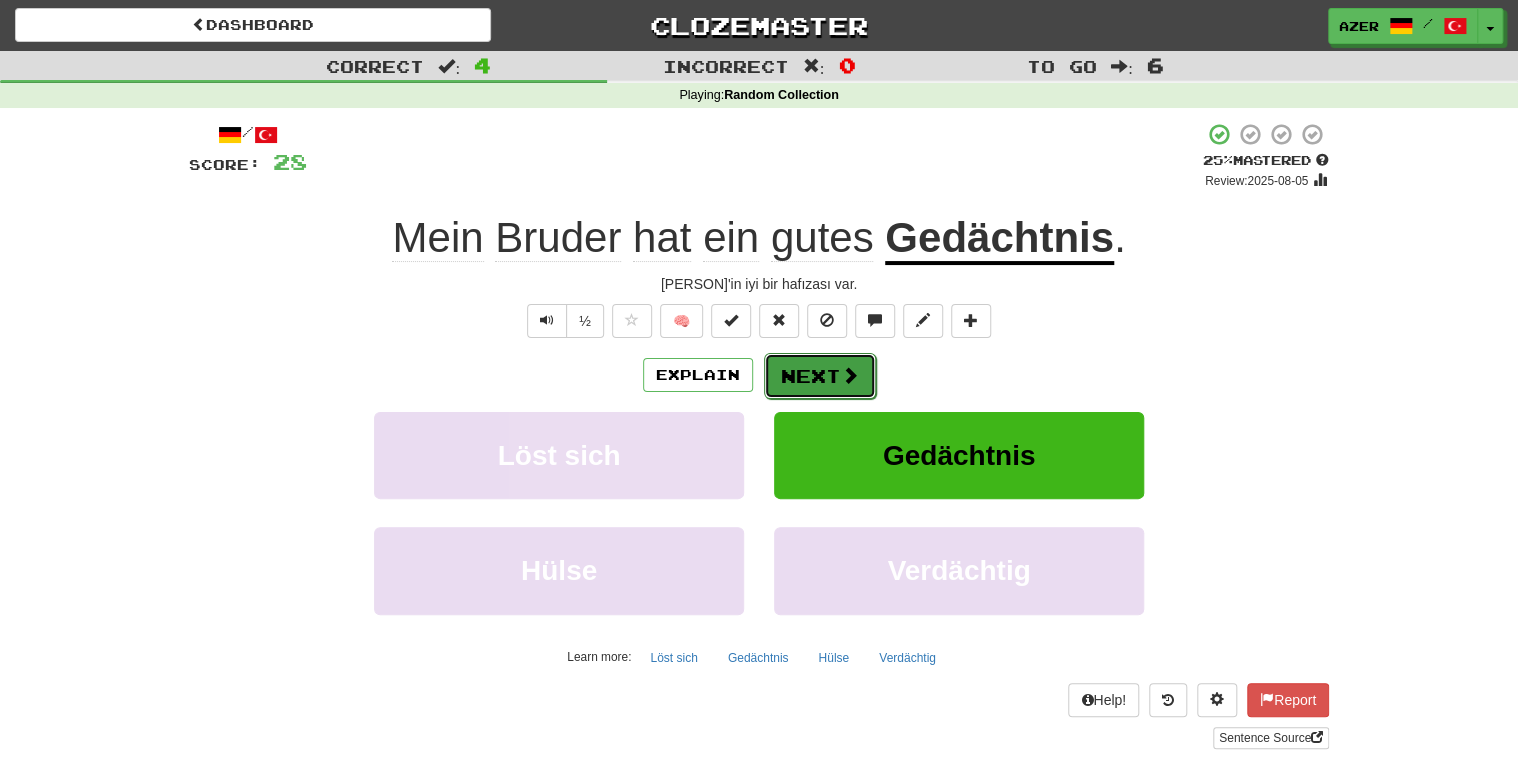 click at bounding box center [850, 375] 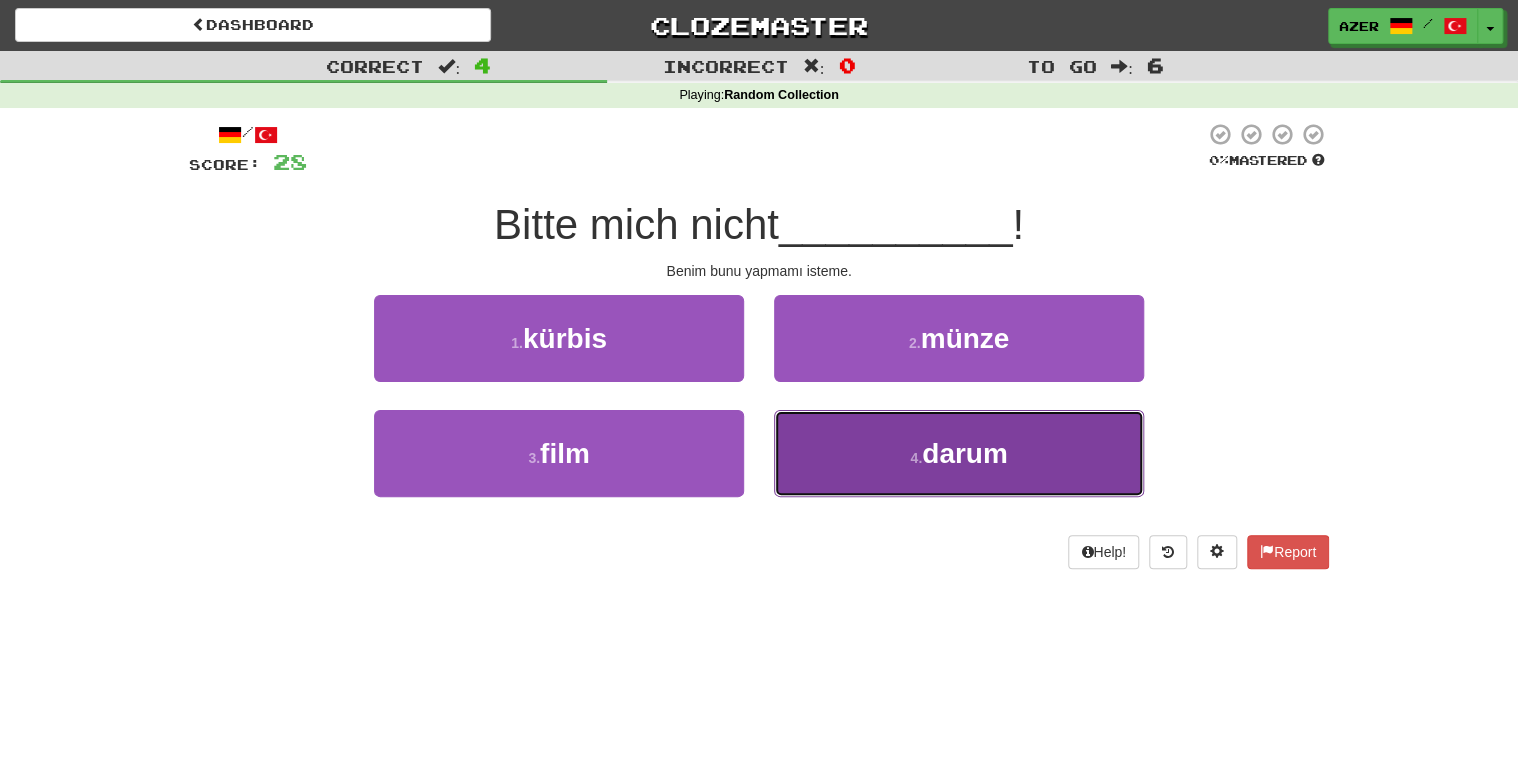 click on "4 . darum" at bounding box center (959, 453) 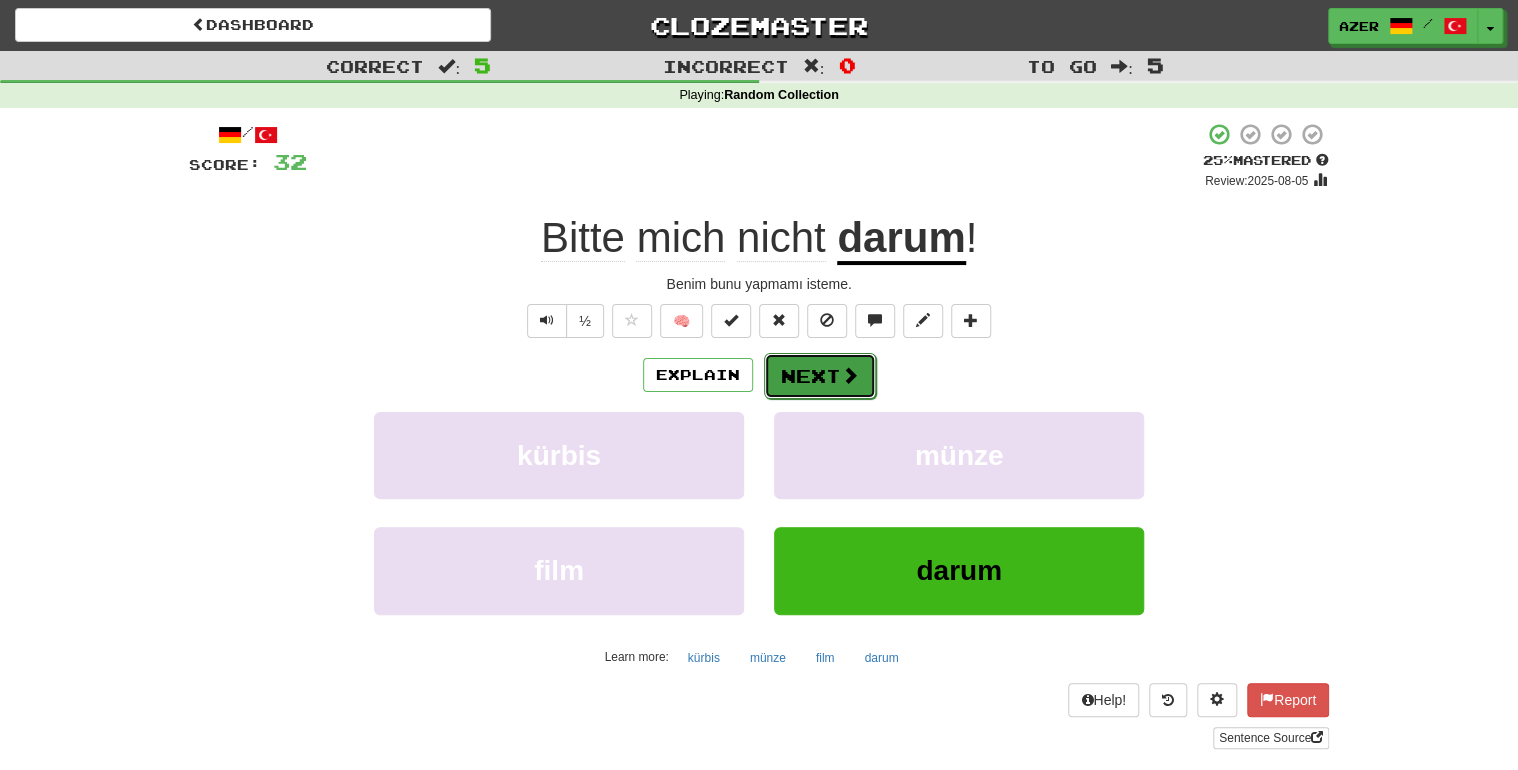 click at bounding box center (850, 375) 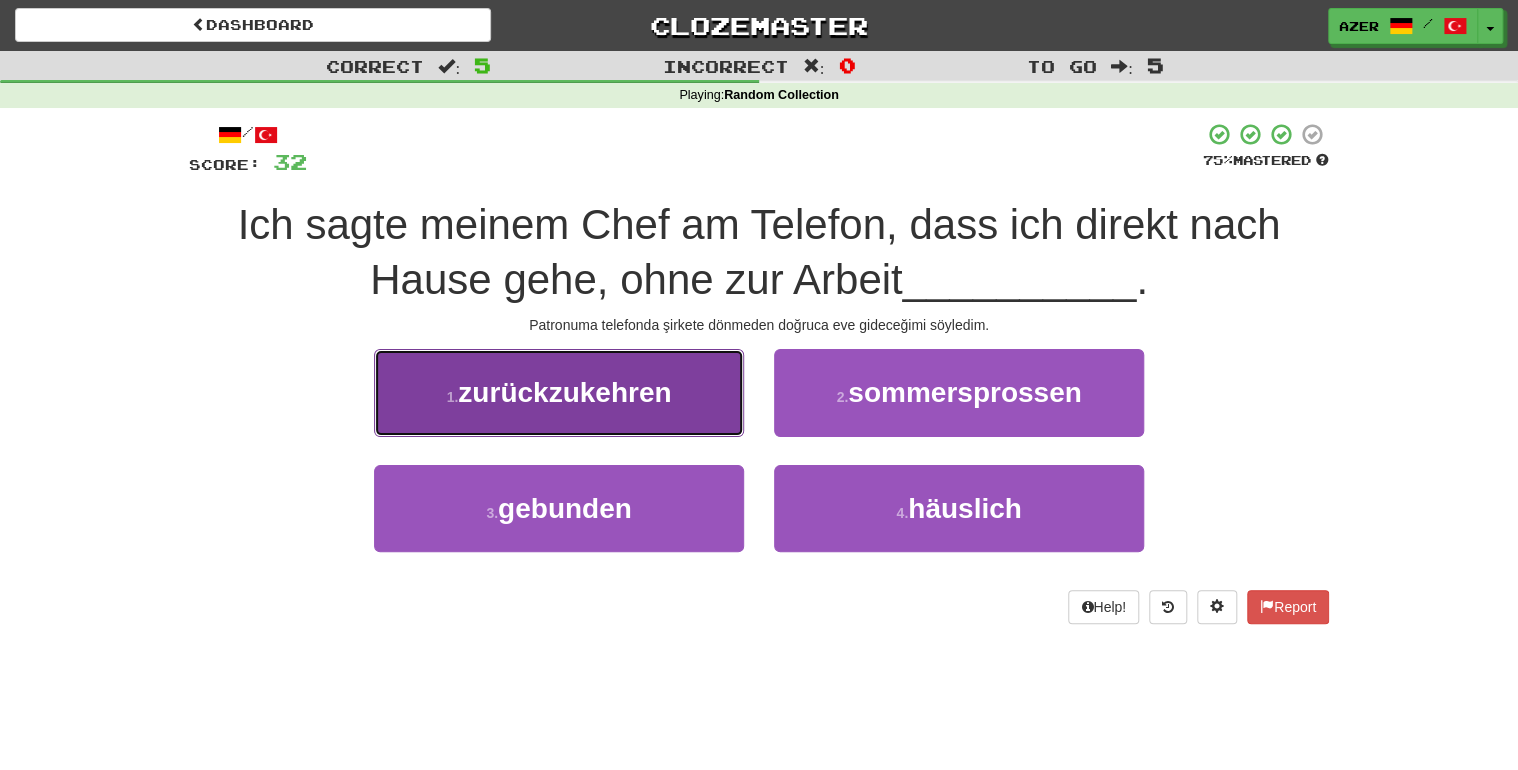 click on "zurückzukehren" at bounding box center [564, 392] 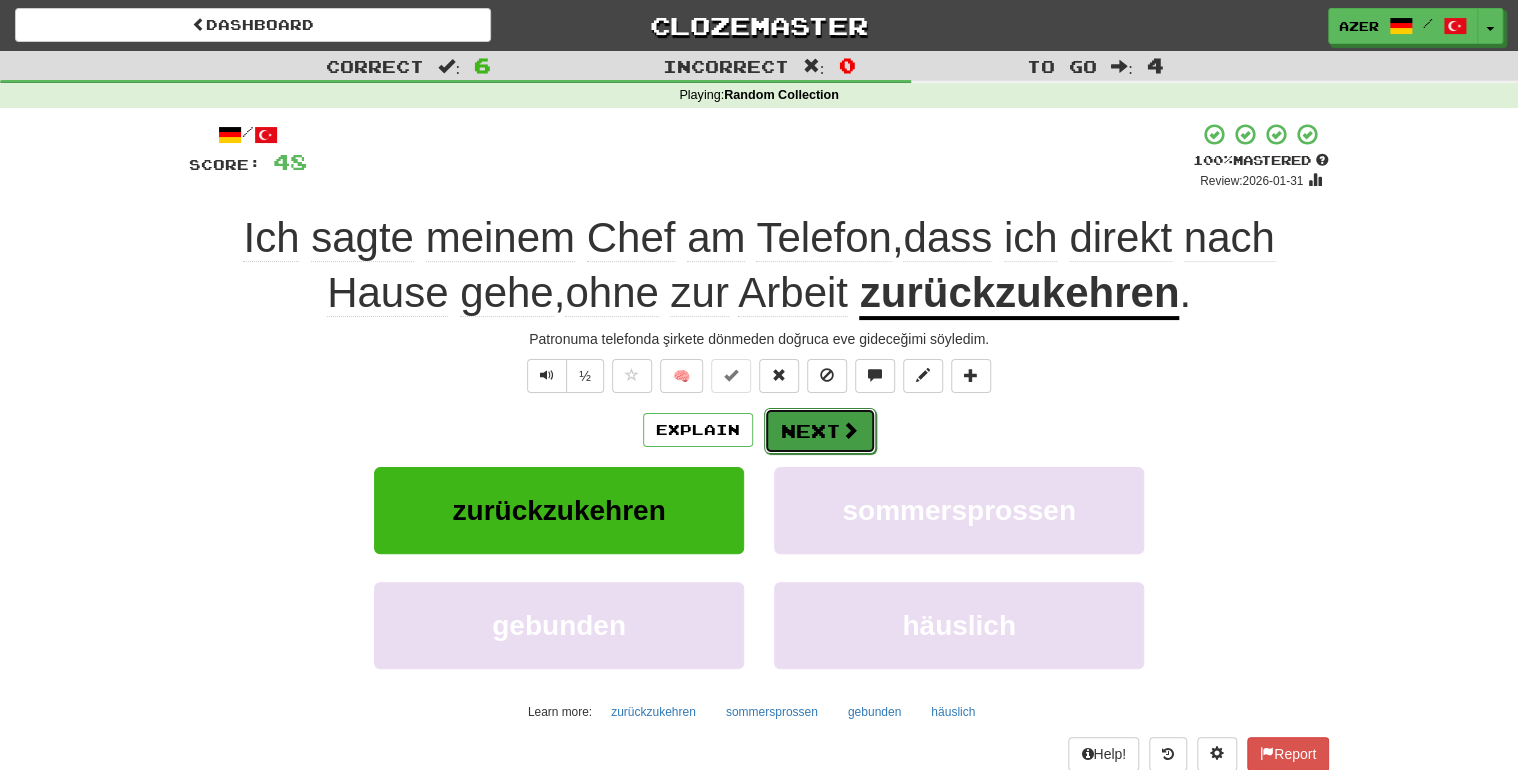 click on "Next" at bounding box center (820, 431) 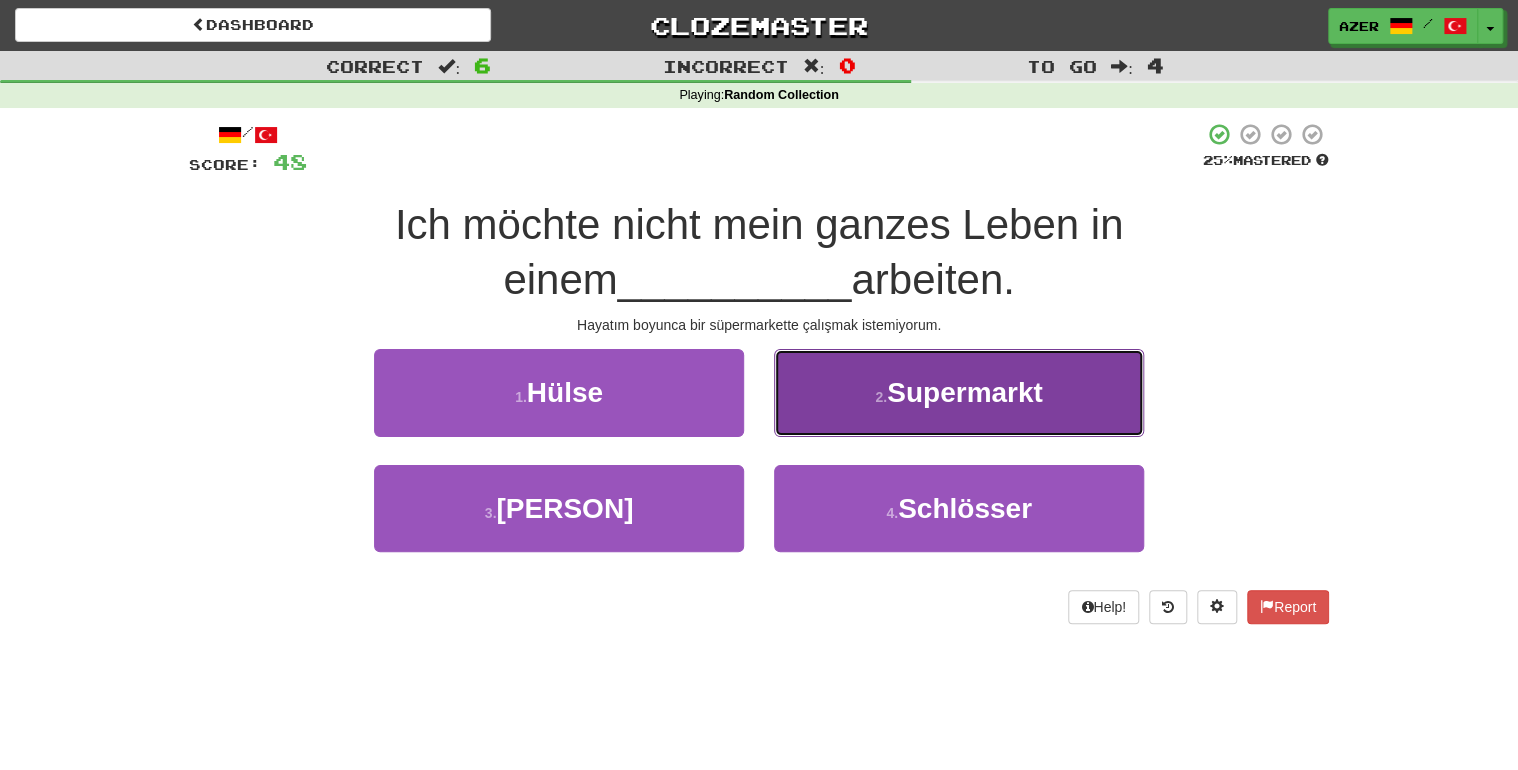 click on "Supermarkt" at bounding box center (965, 392) 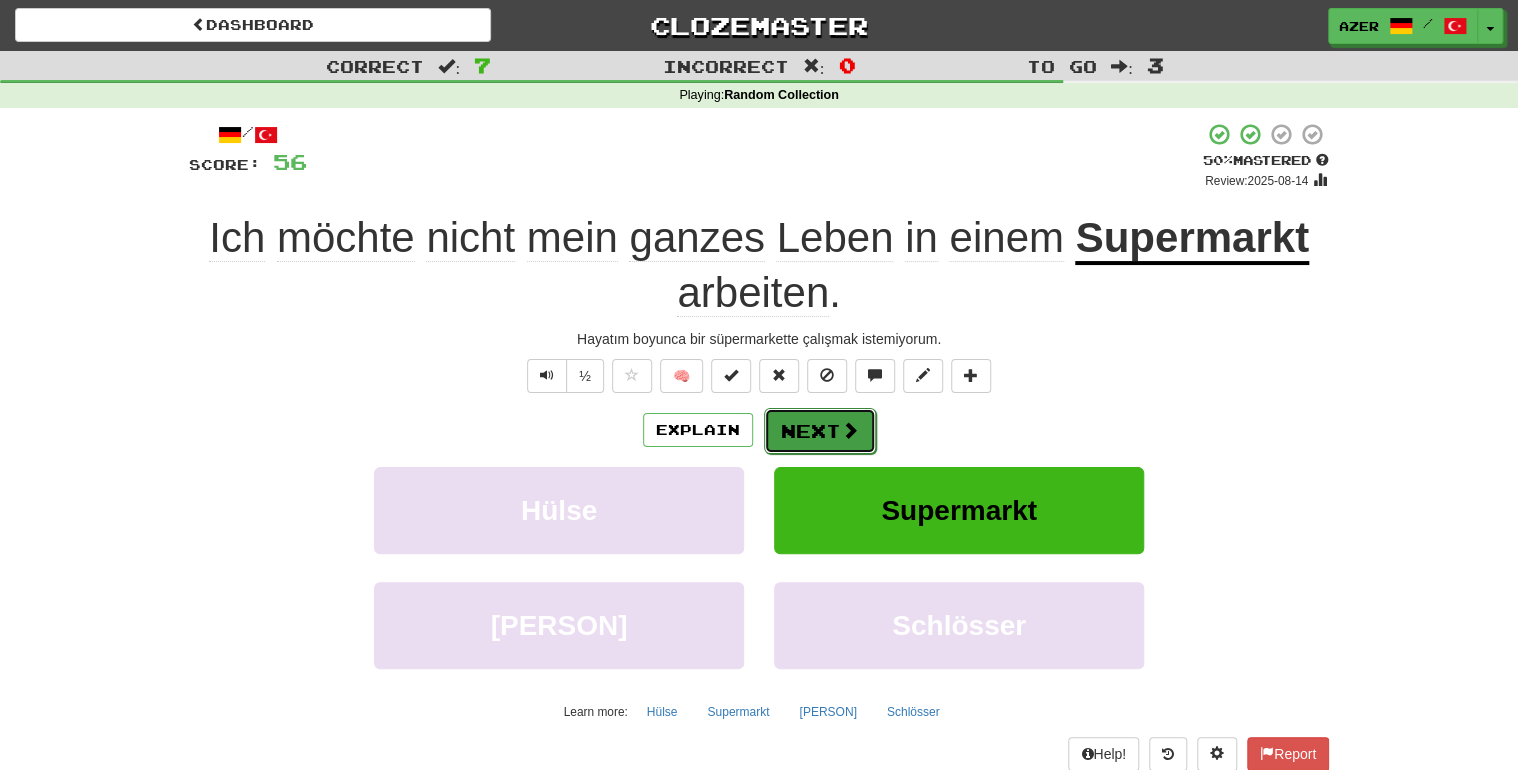 click on "Next" at bounding box center [820, 431] 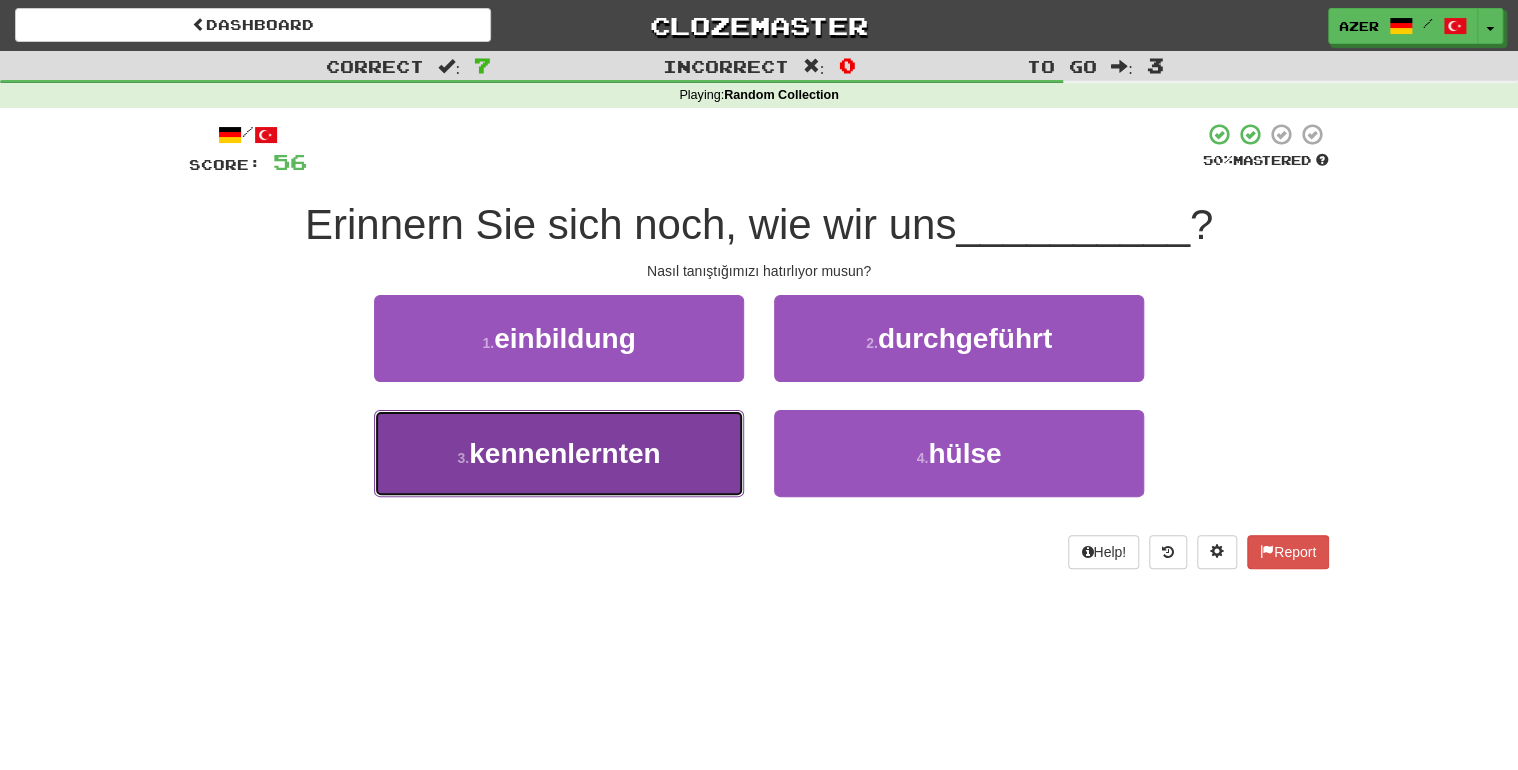 click on "3 . kennenlernten" at bounding box center (559, 453) 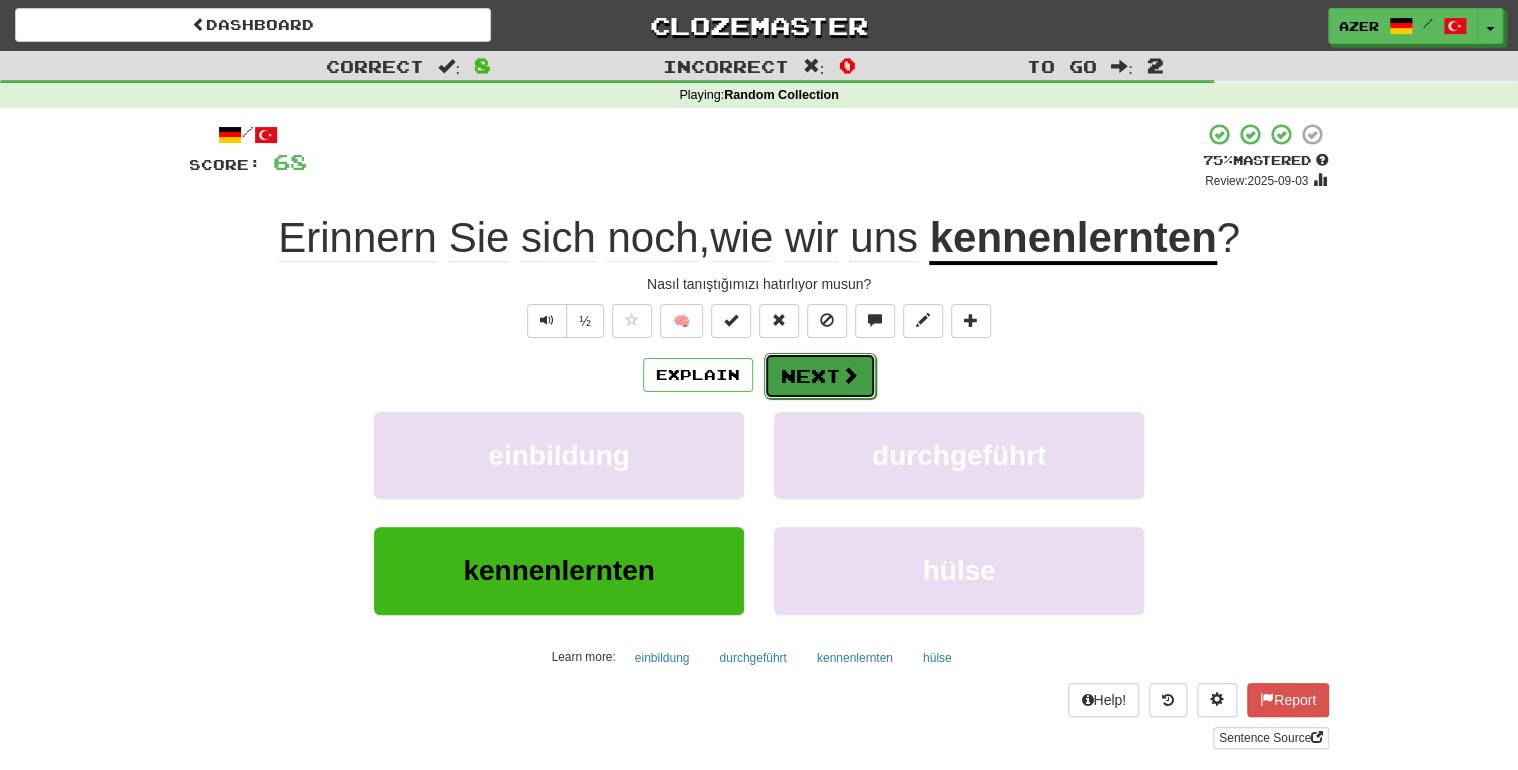 click on "Next" at bounding box center (820, 376) 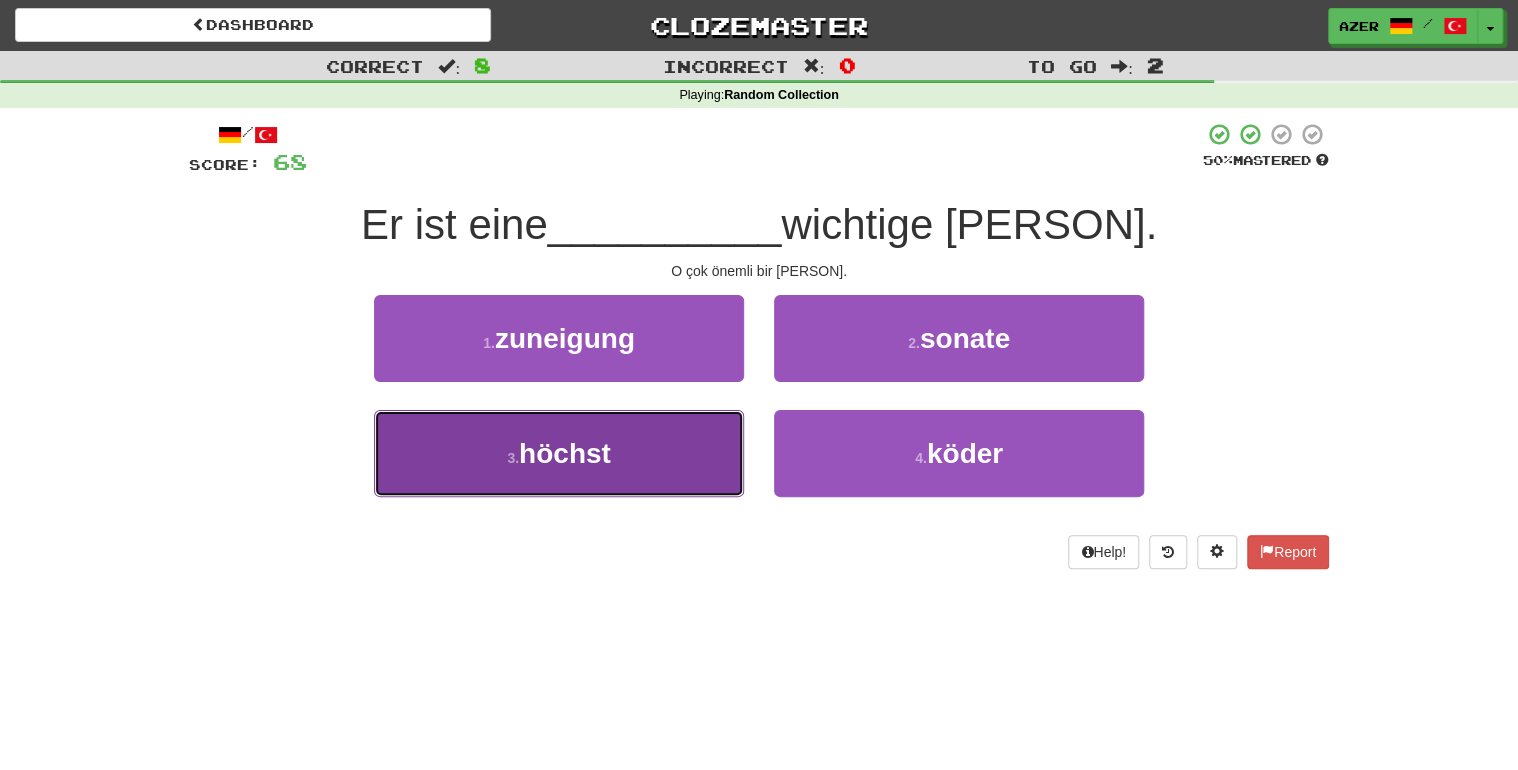 click on "höchst" at bounding box center [565, 453] 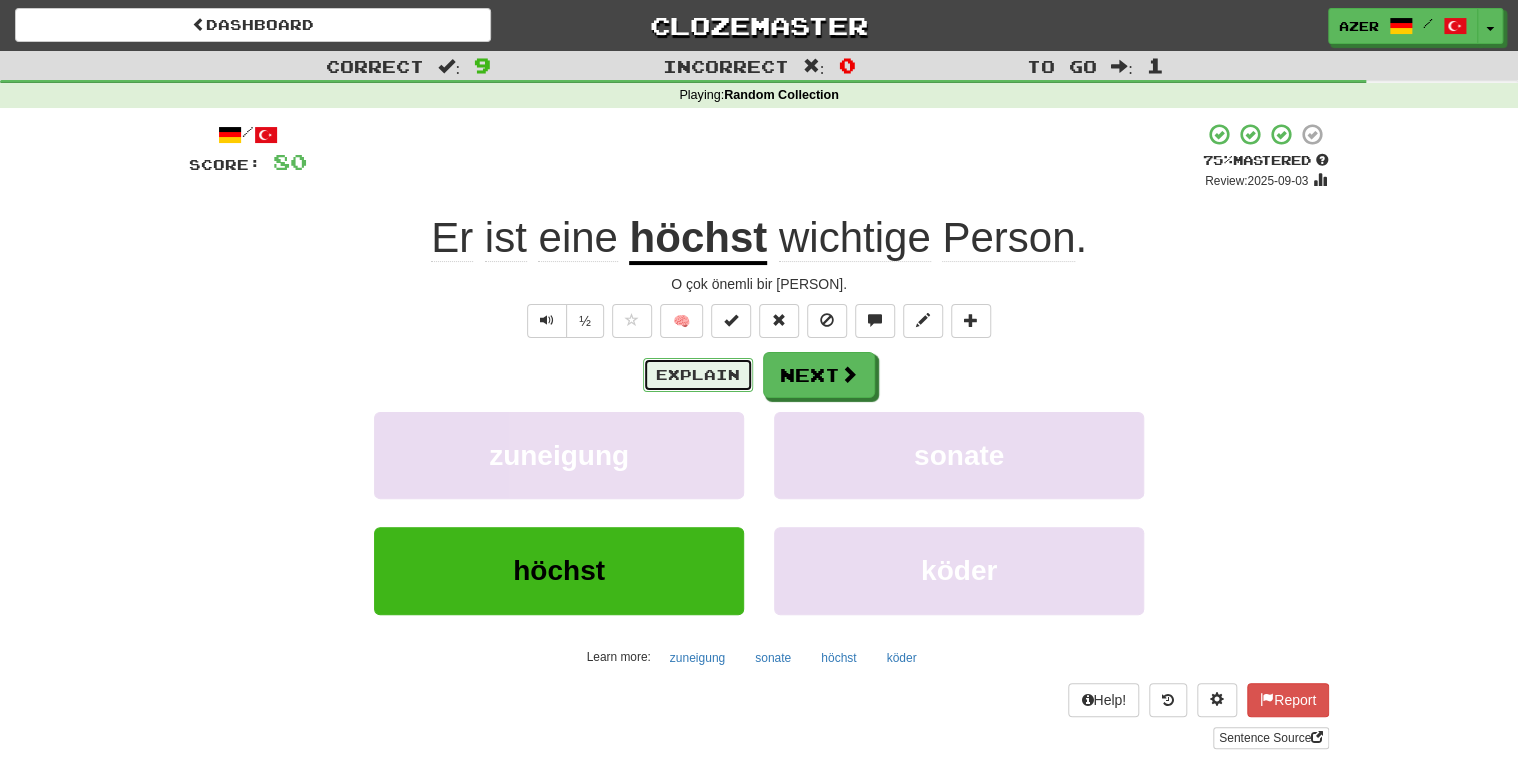 click on "Explain" at bounding box center [698, 375] 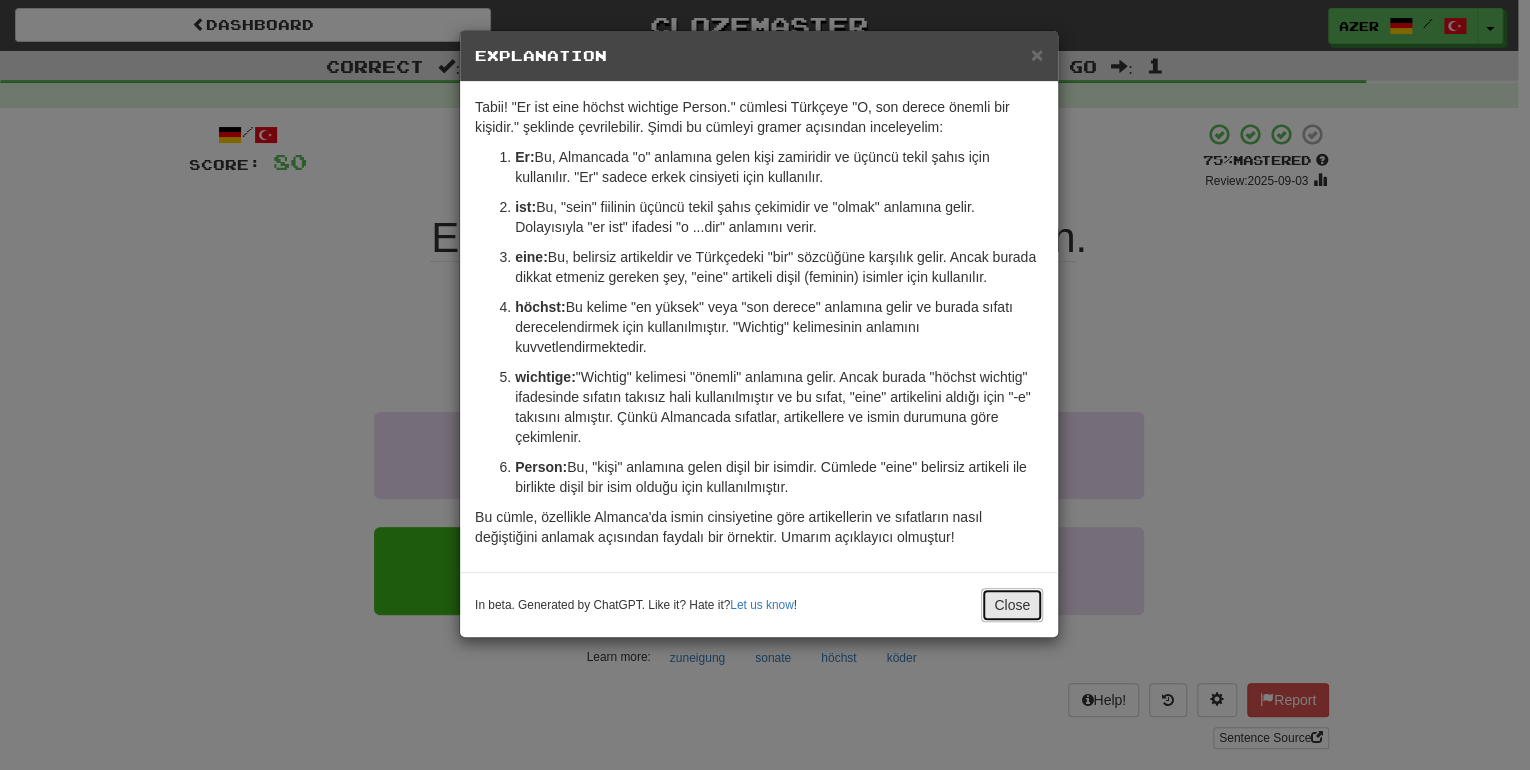 click on "Close" at bounding box center (1012, 605) 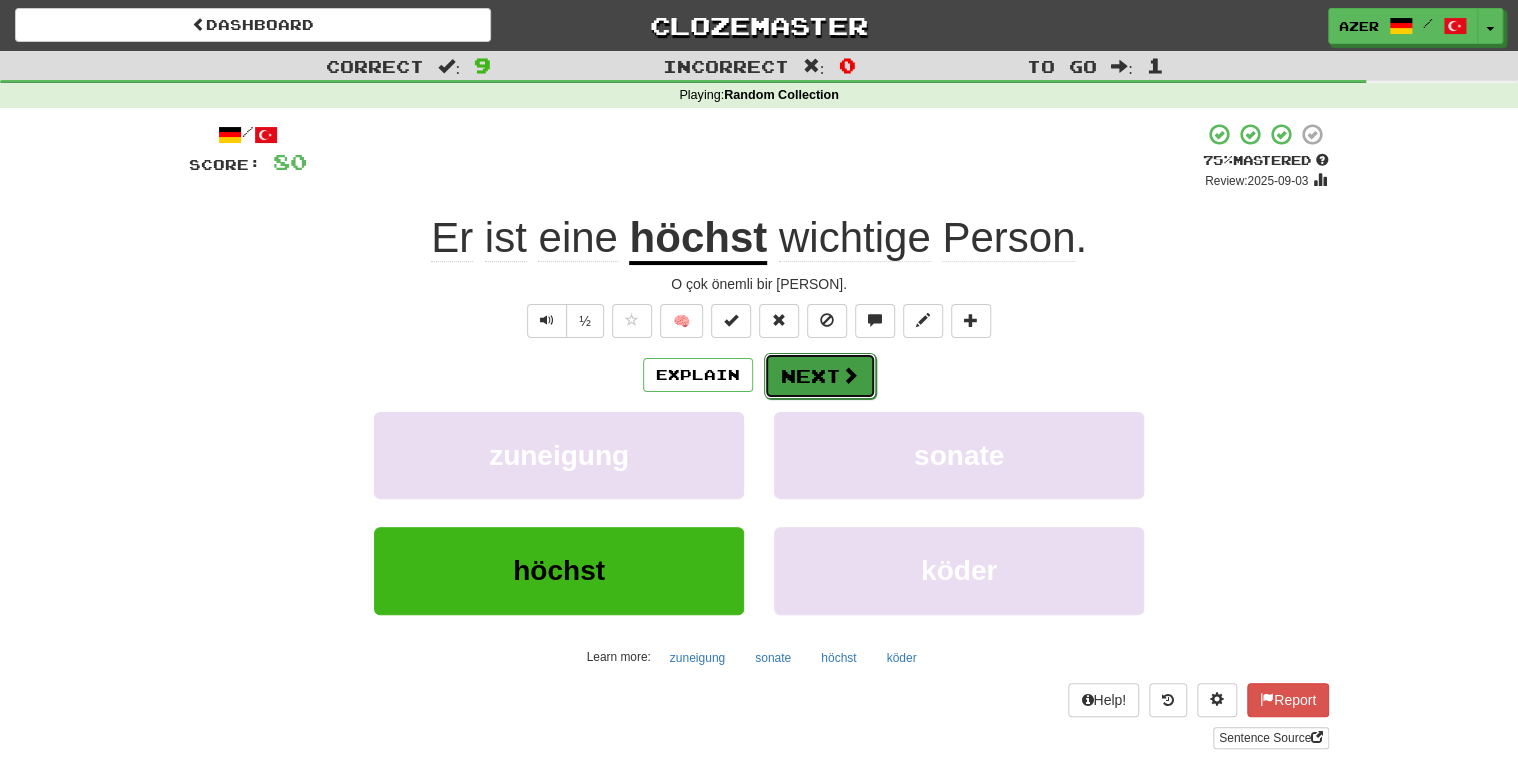 click on "Next" at bounding box center (820, 376) 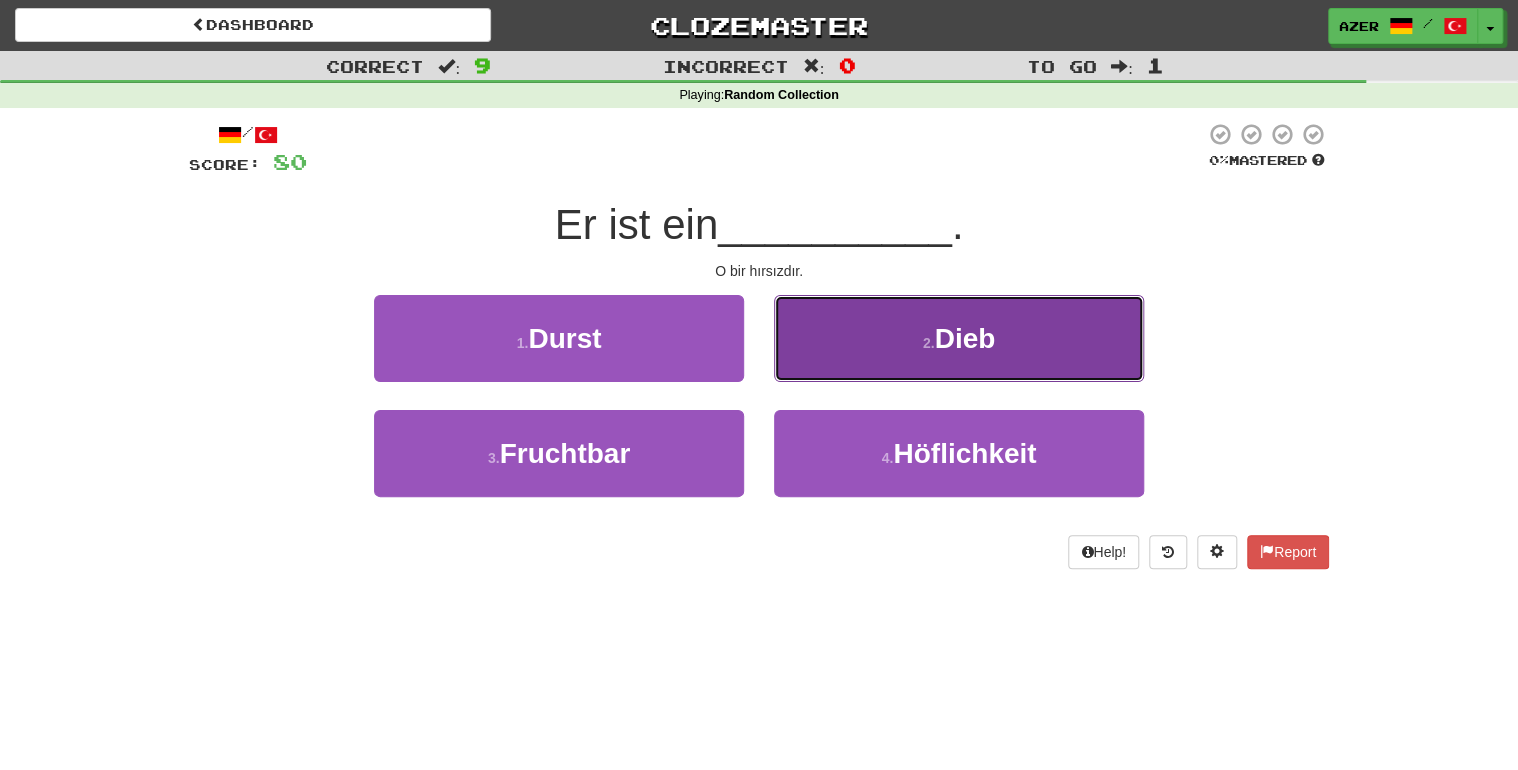 click on "Dieb" at bounding box center [965, 338] 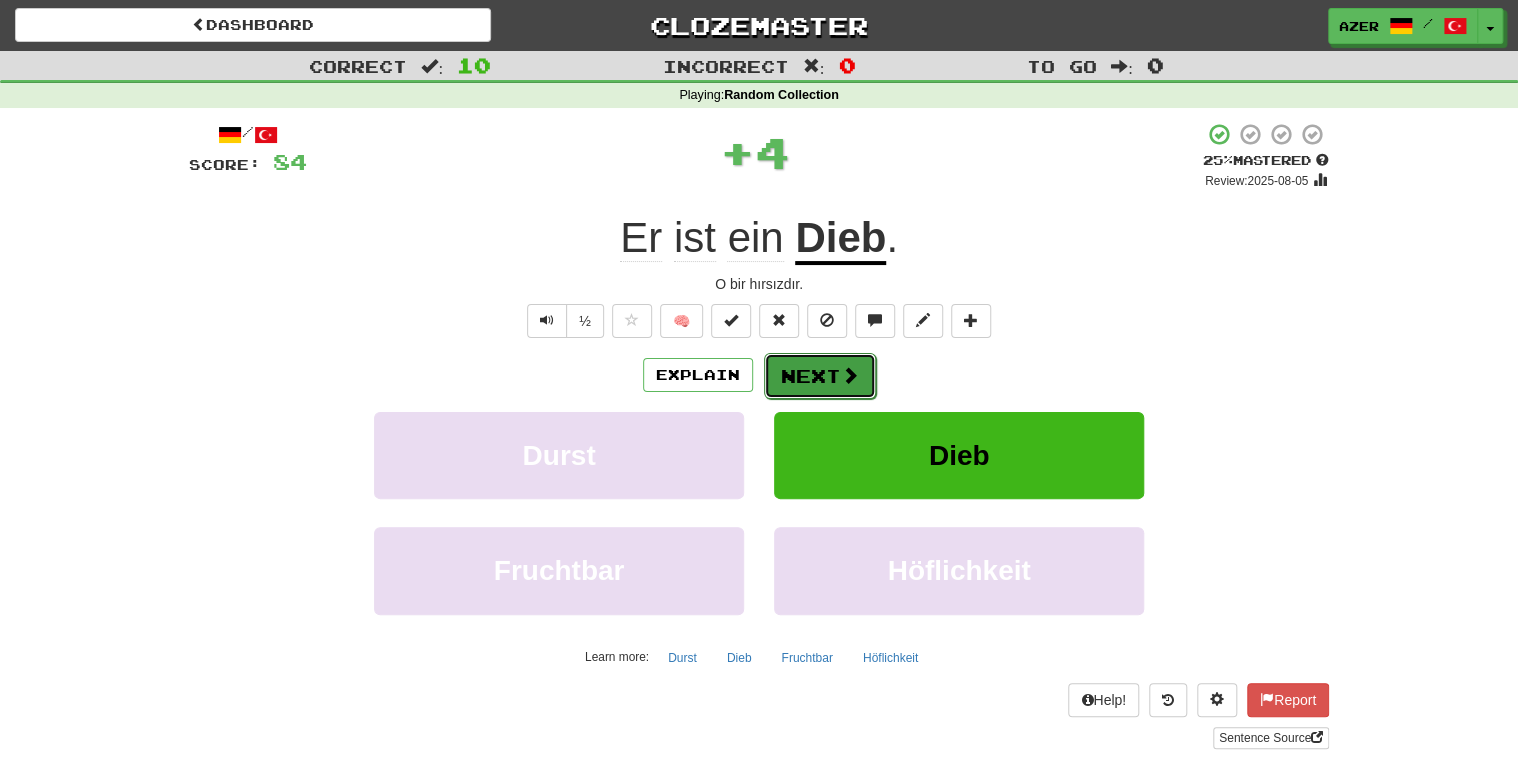 click on "Next" at bounding box center [820, 376] 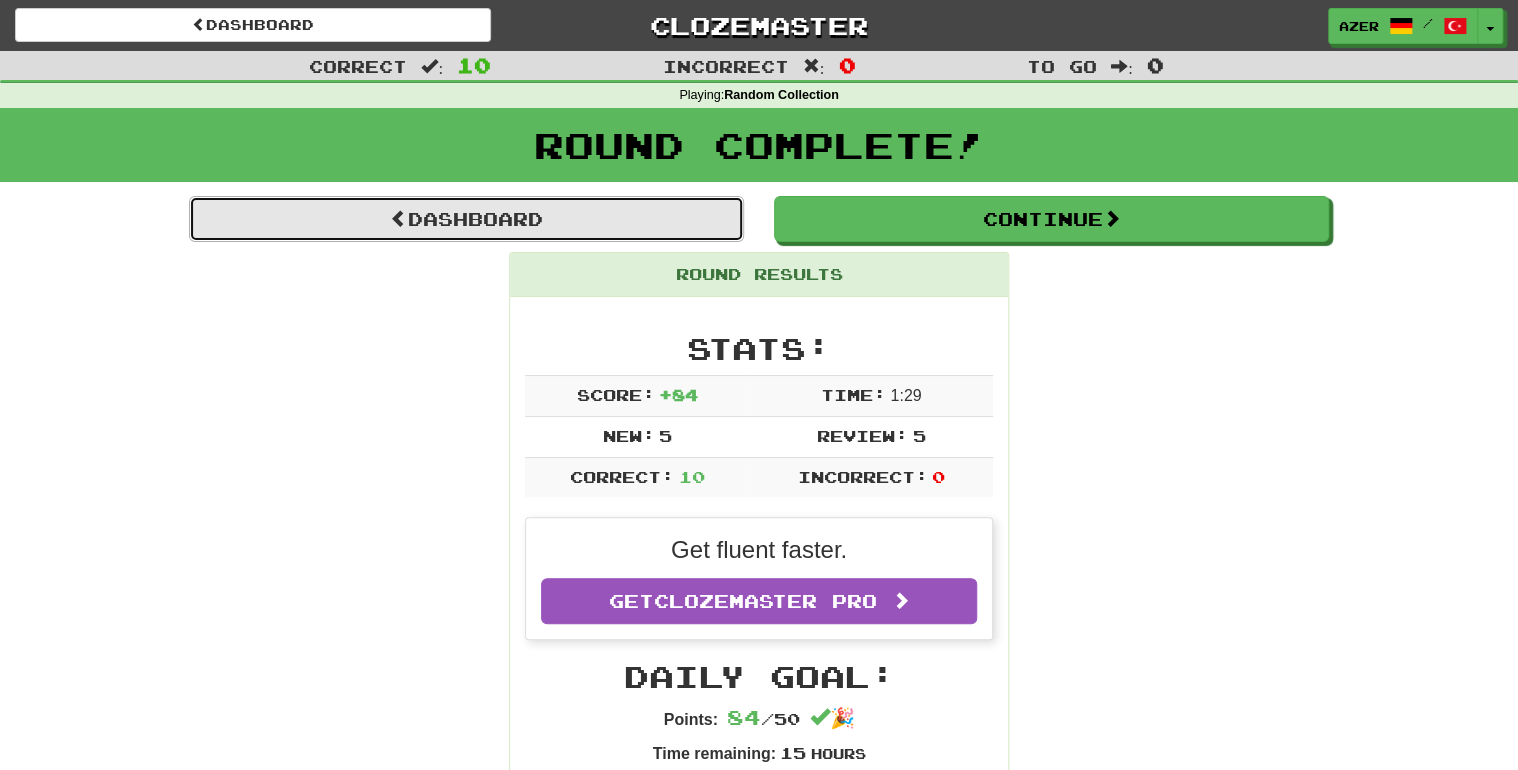 click on "Dashboard" at bounding box center (466, 219) 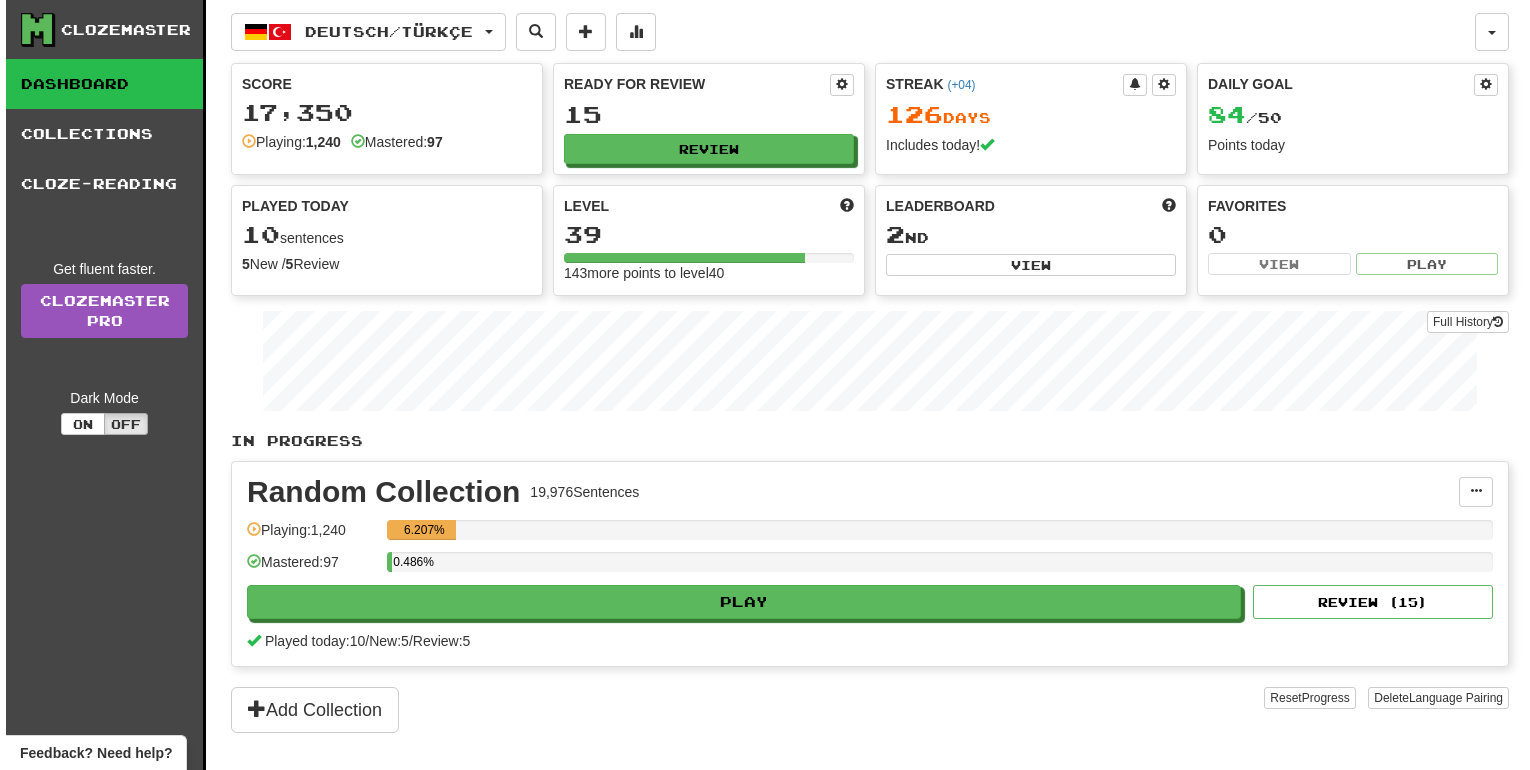 scroll, scrollTop: 0, scrollLeft: 0, axis: both 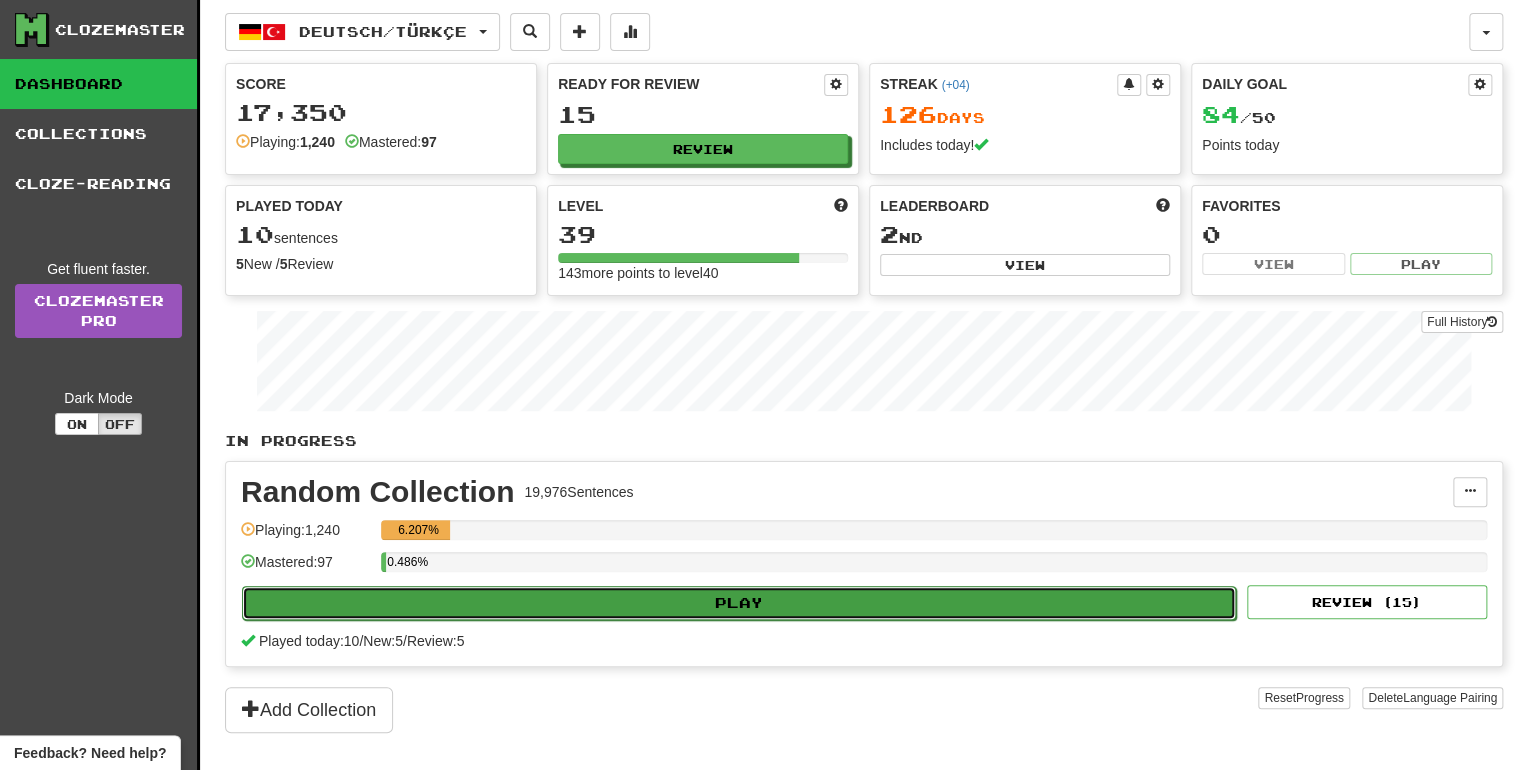 click on "Play" at bounding box center [739, 603] 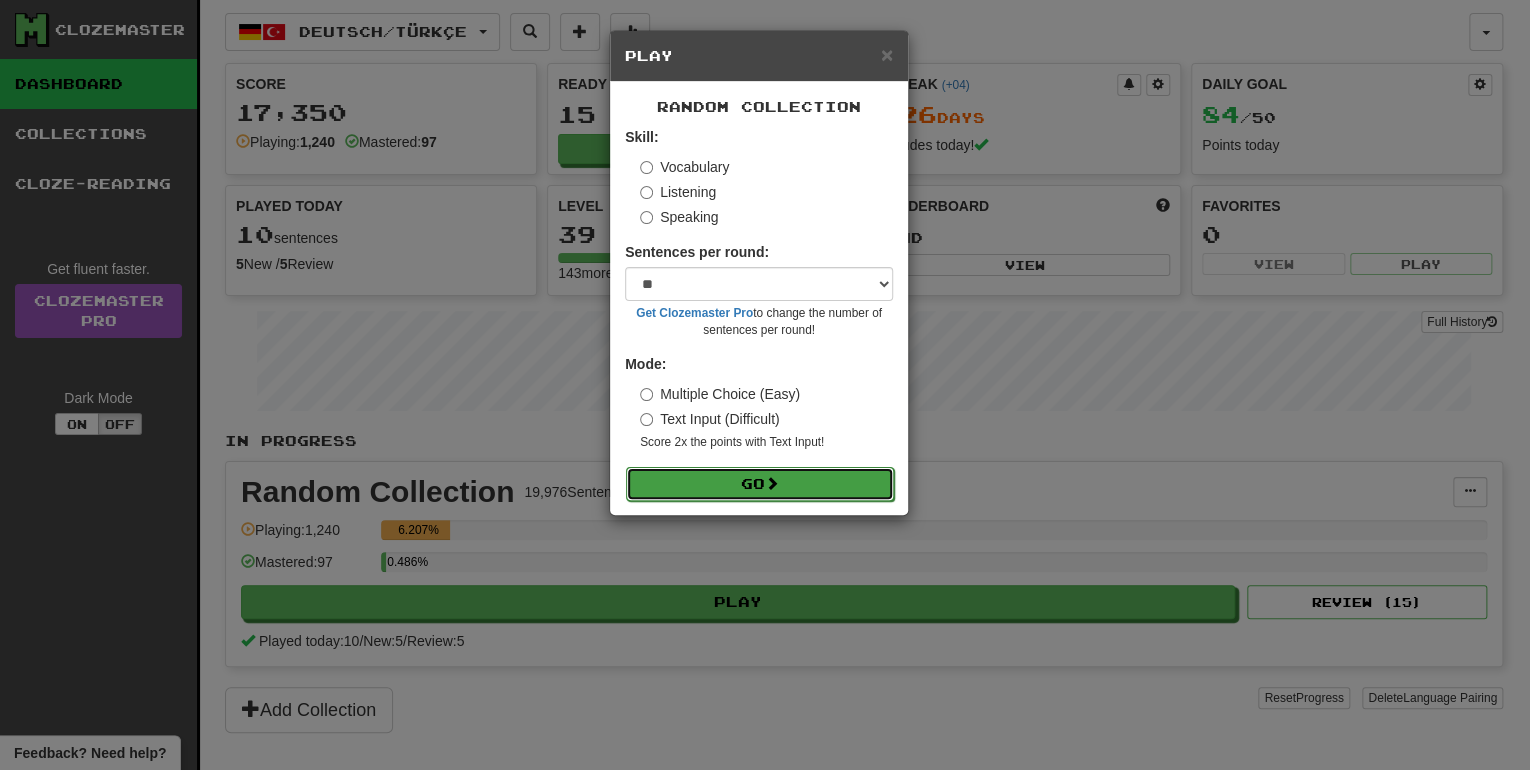 click on "Go" at bounding box center (760, 484) 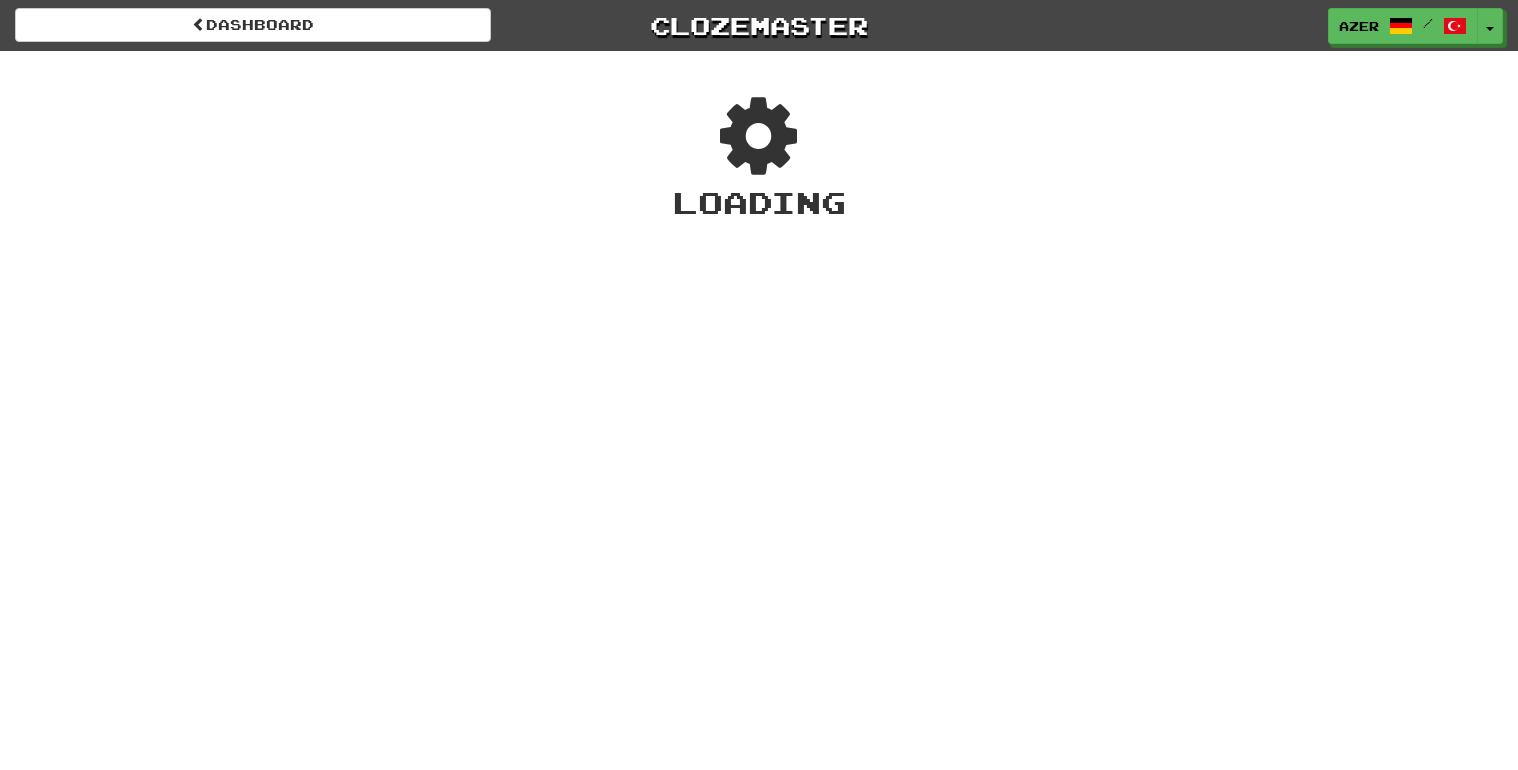 scroll, scrollTop: 0, scrollLeft: 0, axis: both 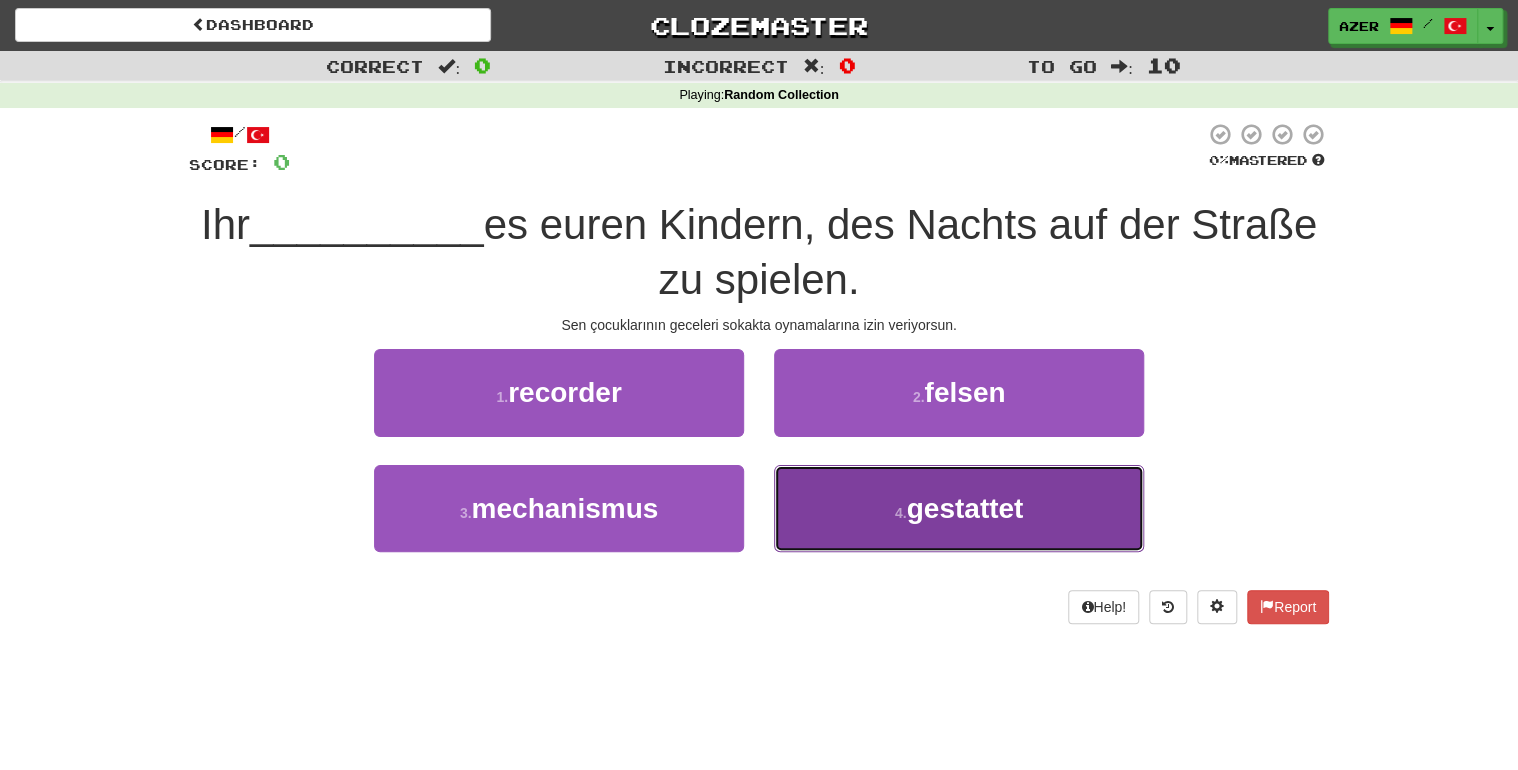 click on "gestattet" at bounding box center [964, 508] 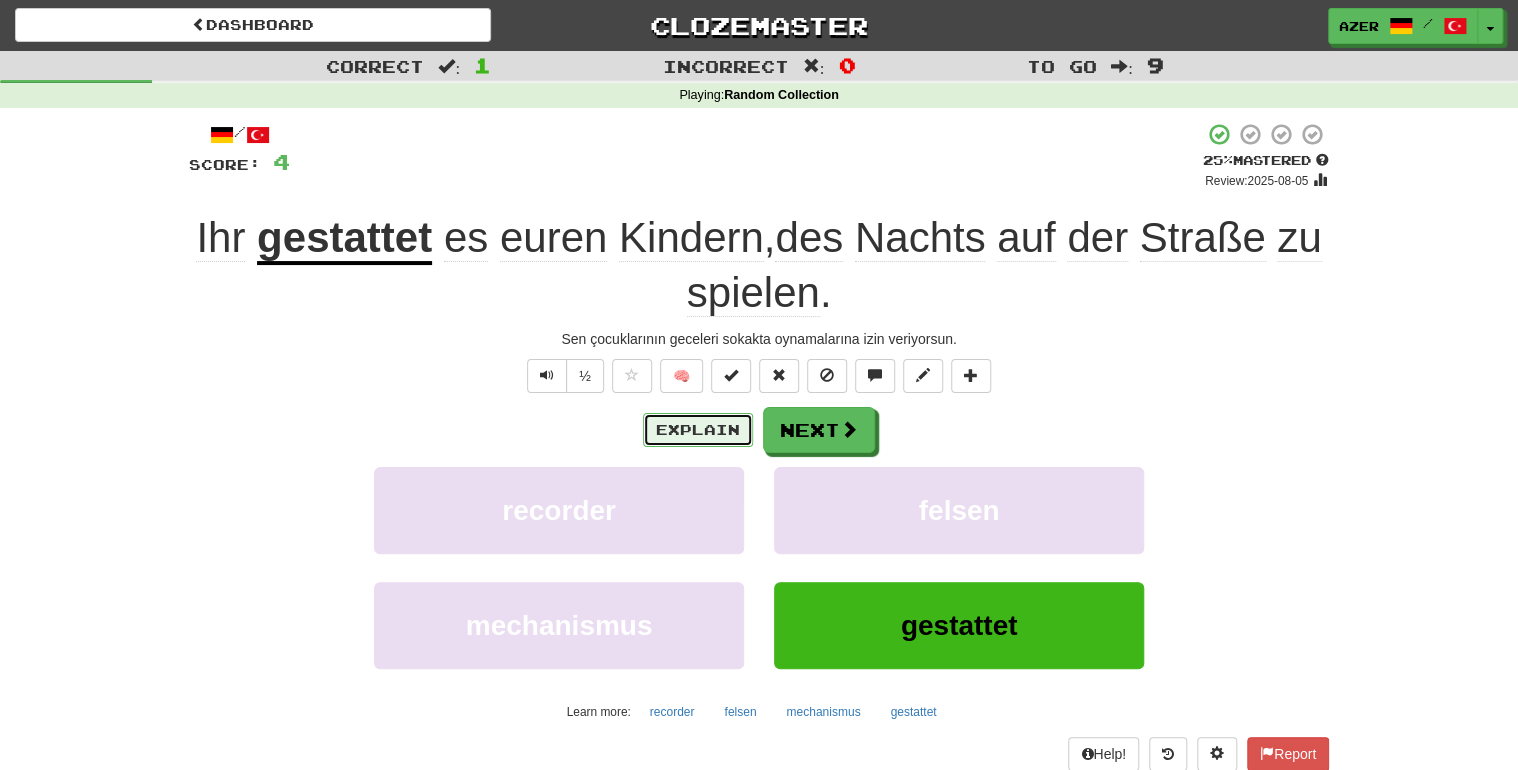 click on "Explain" at bounding box center [698, 430] 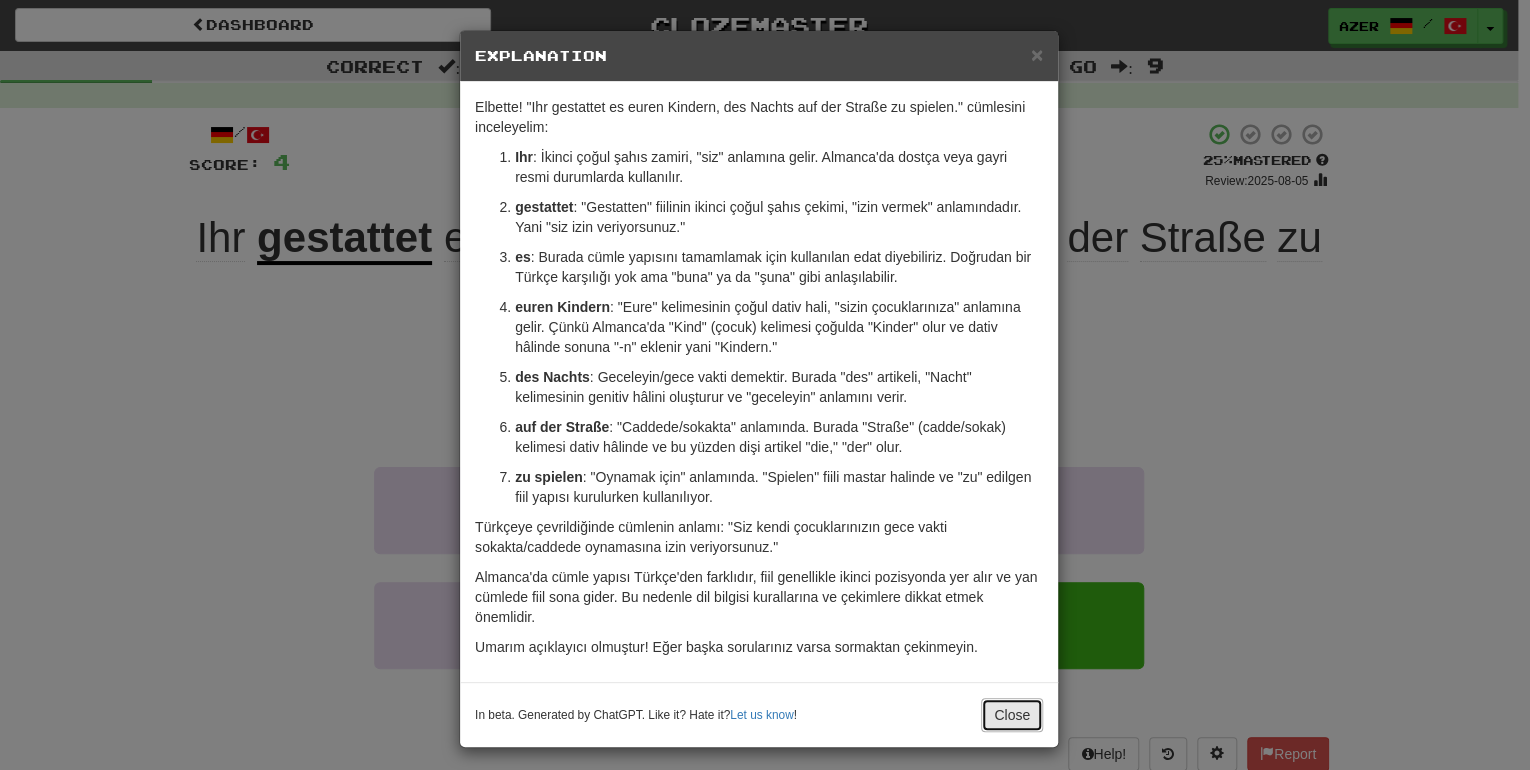 click on "Close" at bounding box center (1012, 715) 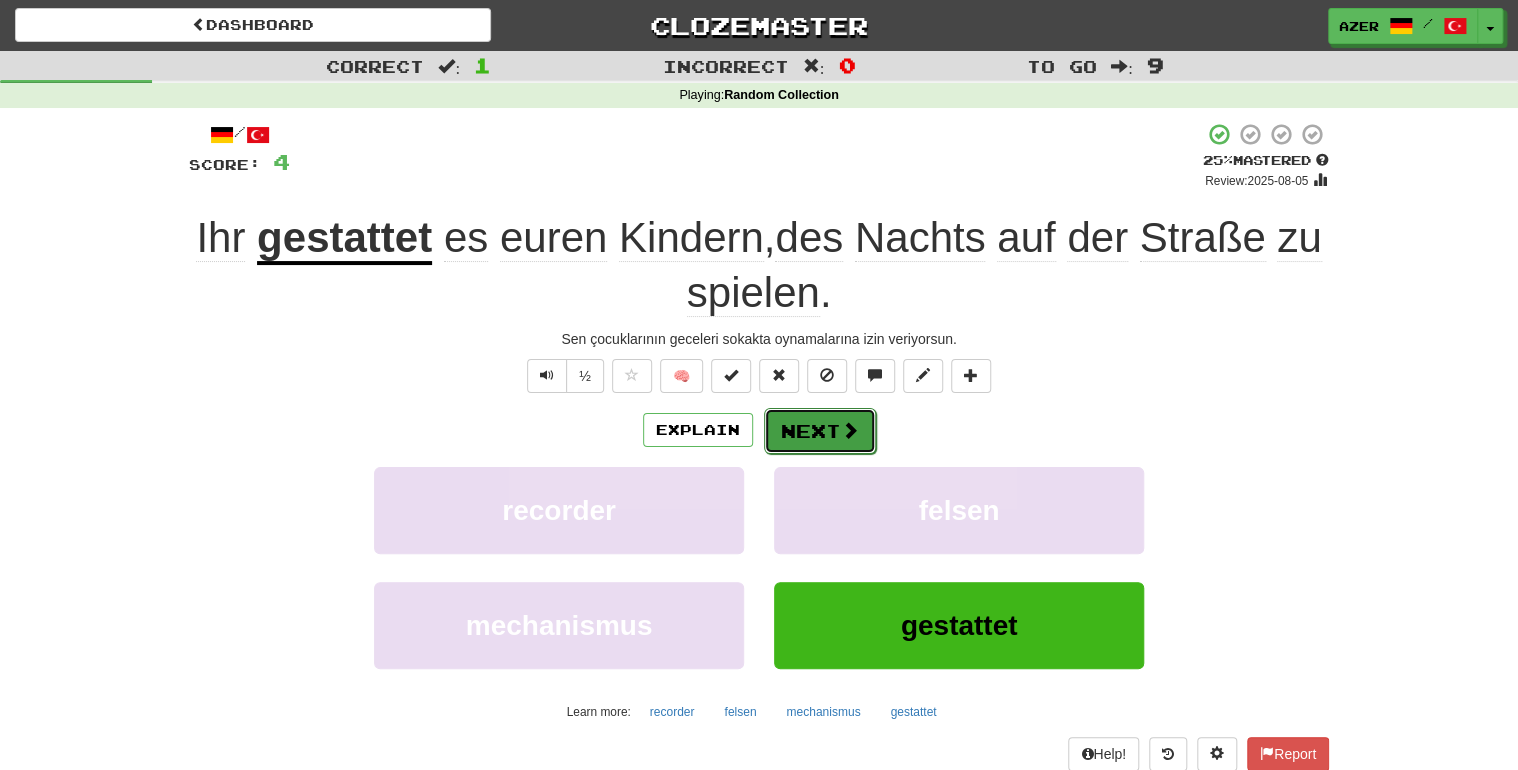 click on "Next" at bounding box center (820, 431) 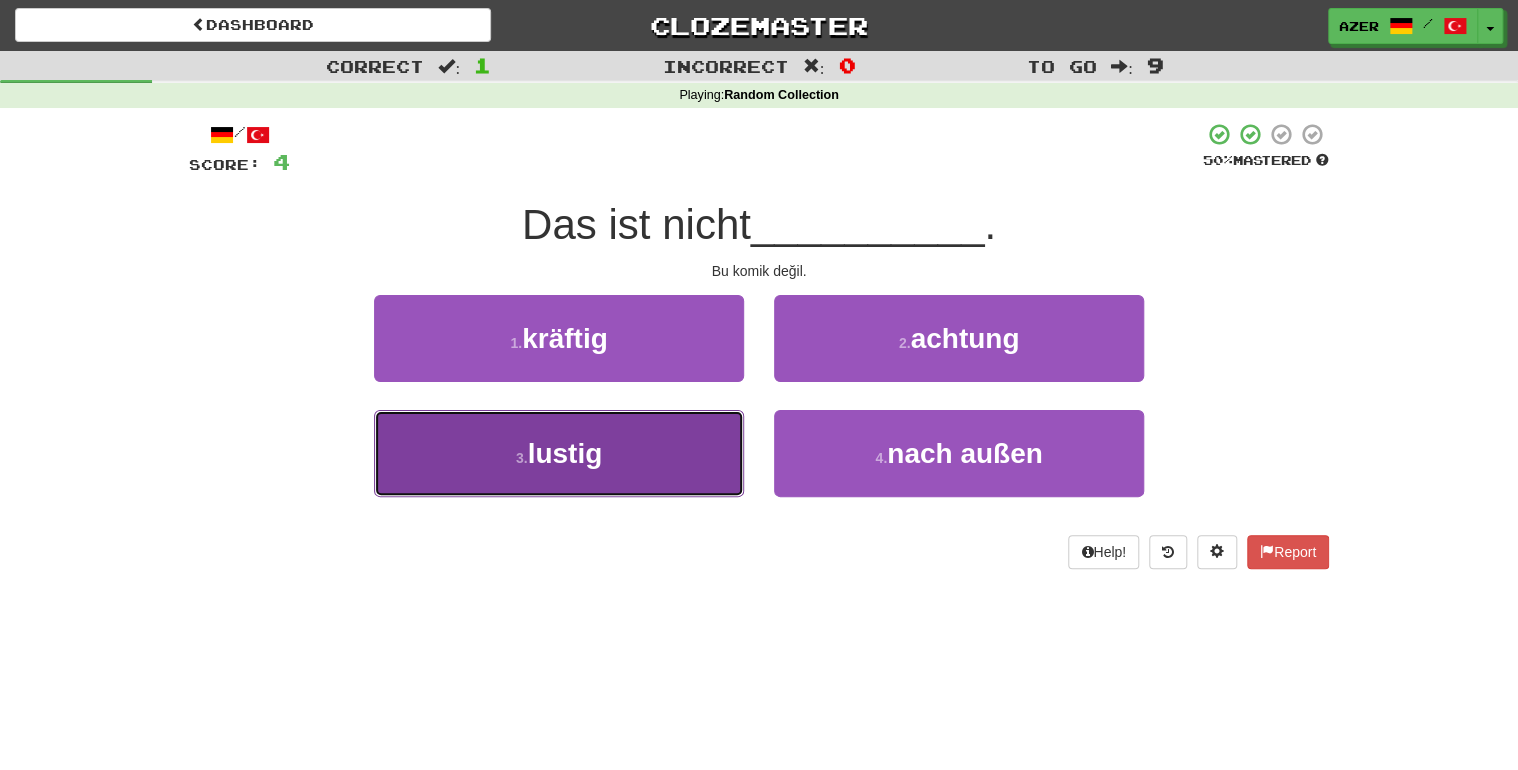 click on "lustig" at bounding box center (565, 453) 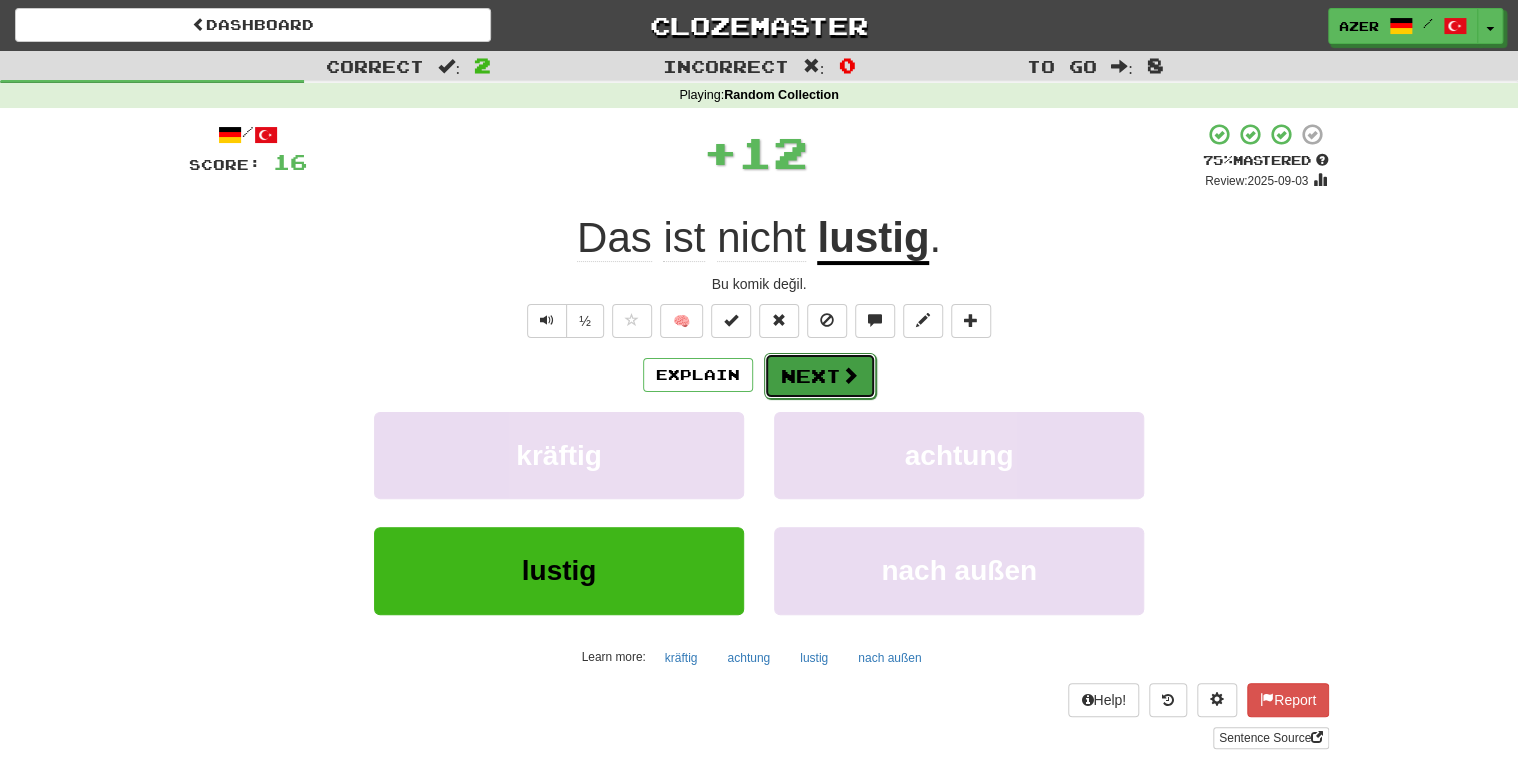click on "Next" at bounding box center (820, 376) 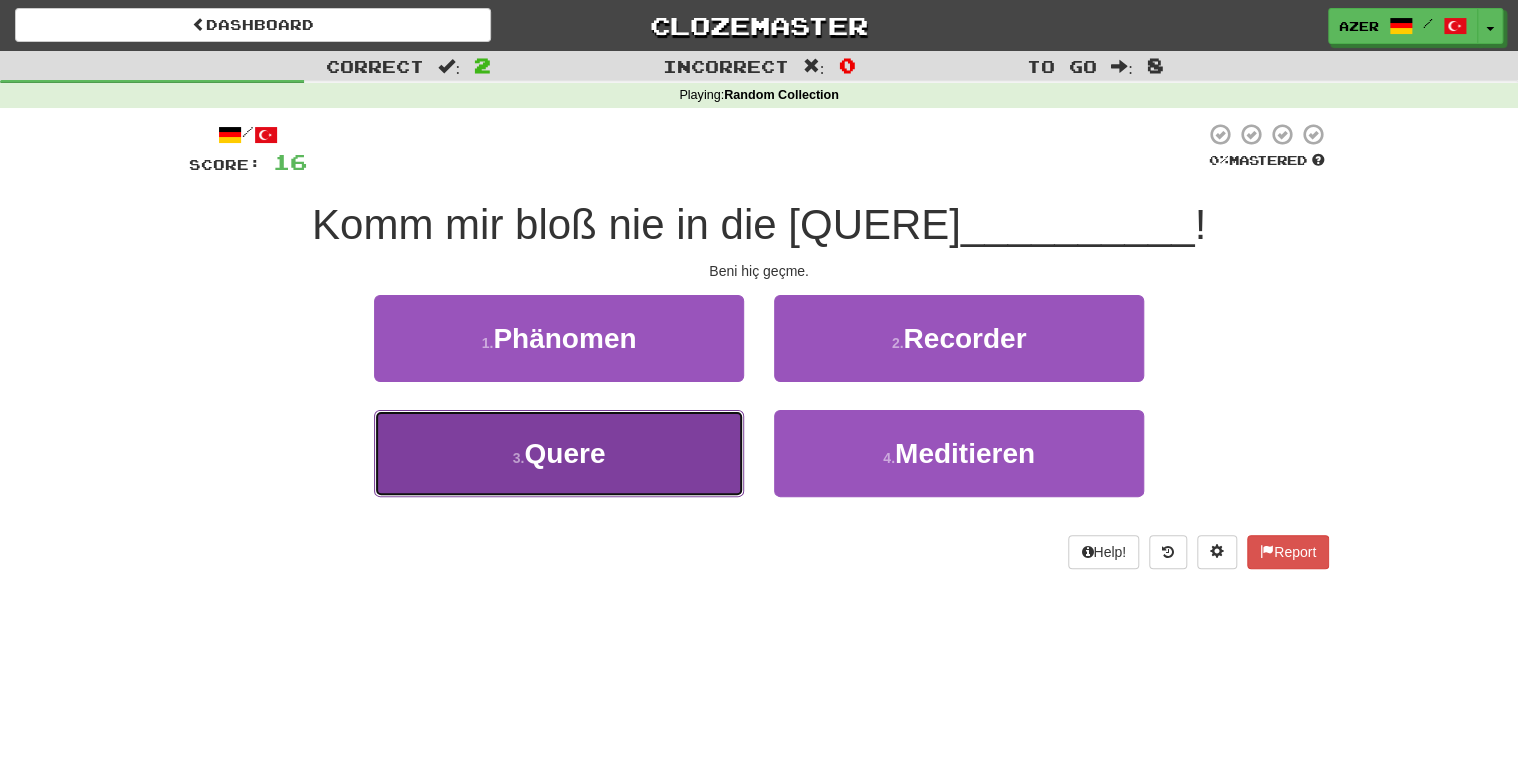 click on "Quere" at bounding box center [564, 453] 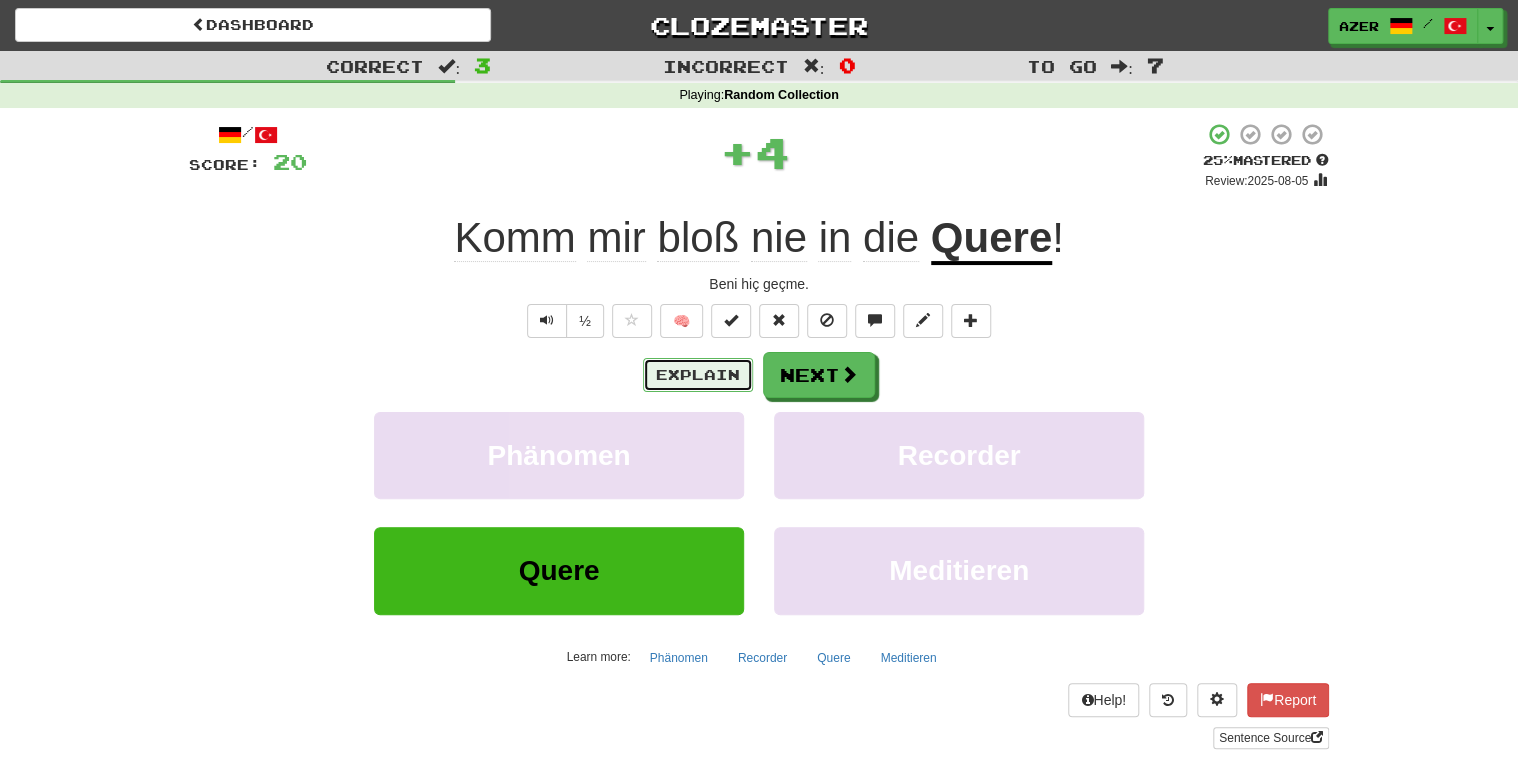 click on "Explain" at bounding box center [698, 375] 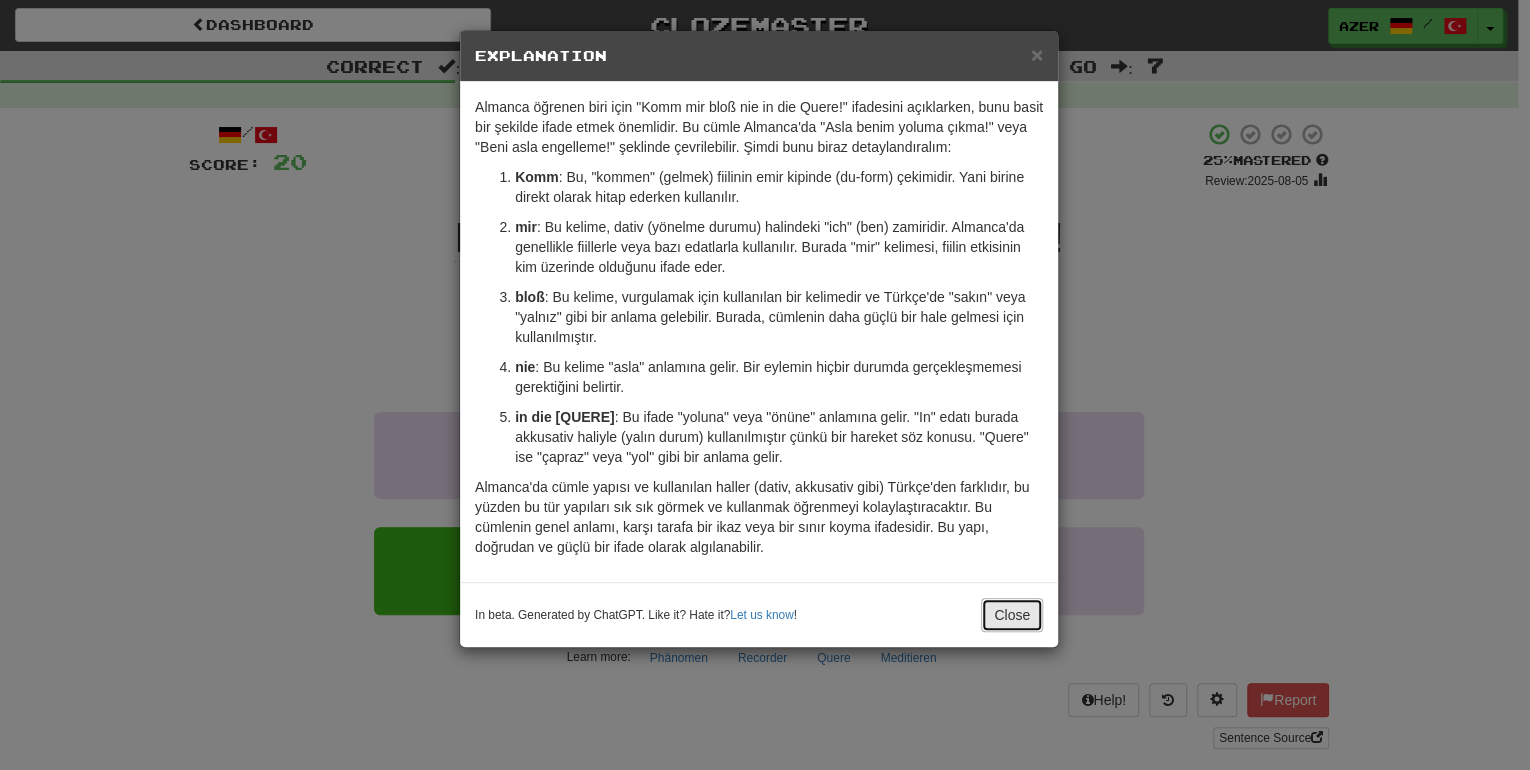 click on "Close" at bounding box center (1012, 615) 